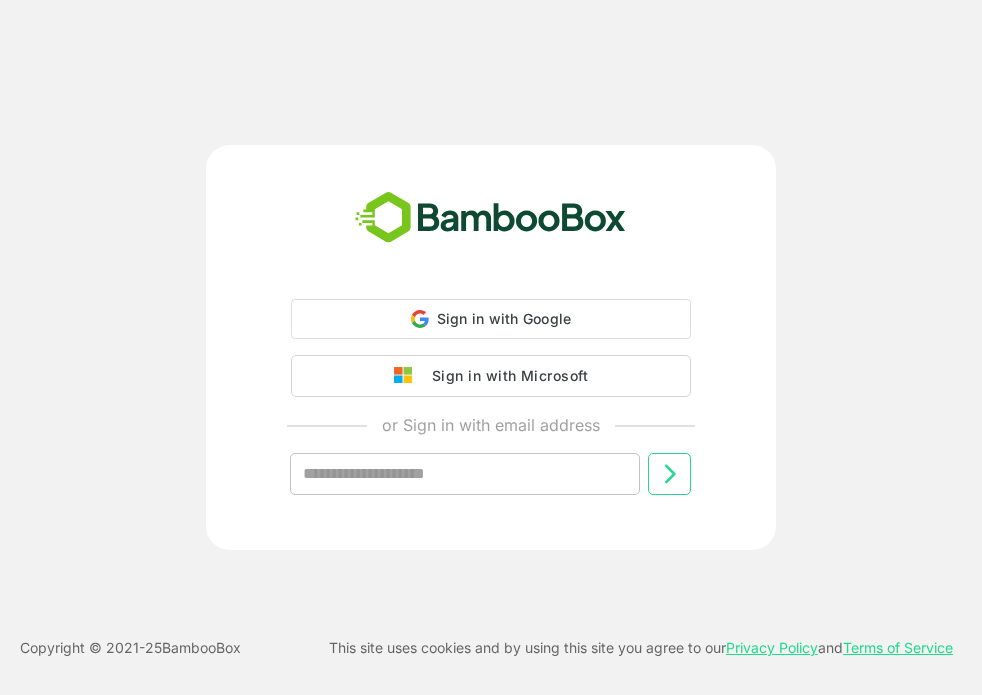 scroll, scrollTop: 0, scrollLeft: 0, axis: both 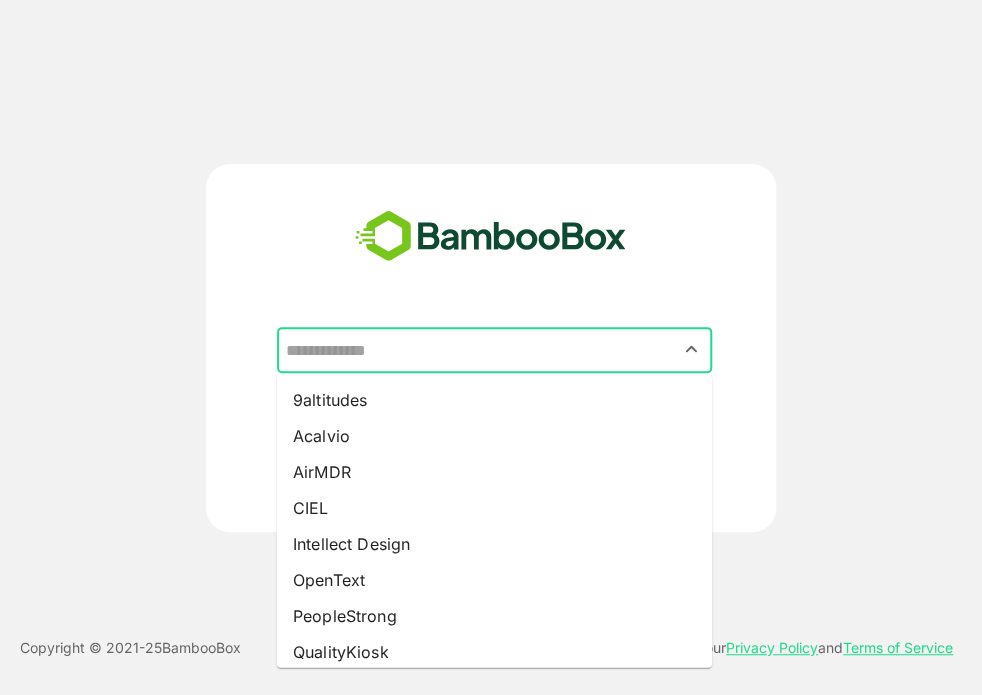 click at bounding box center [494, 350] 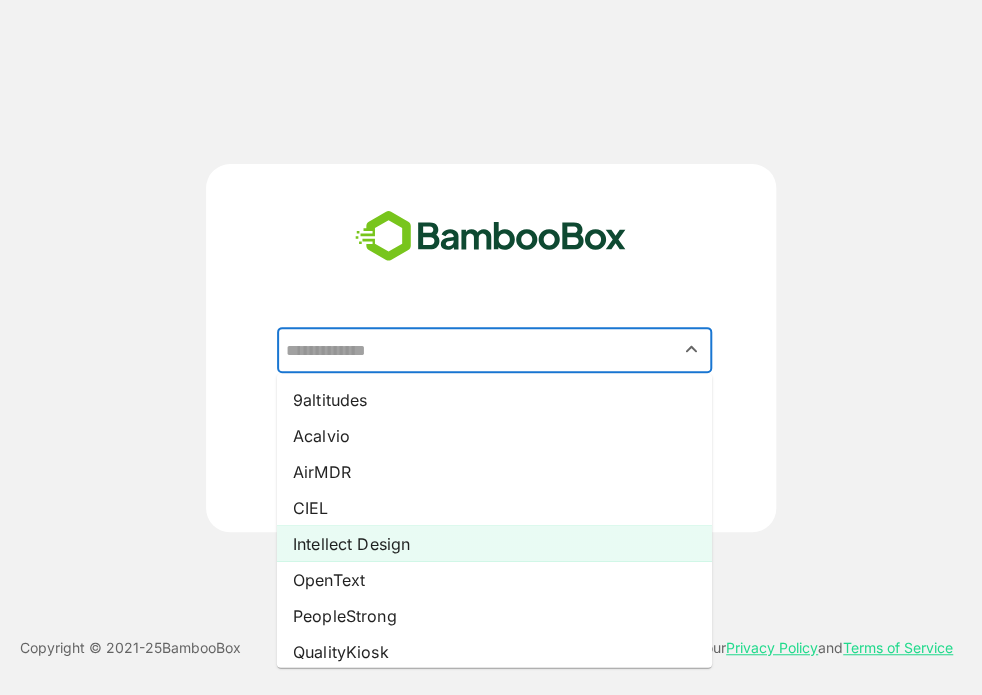 click on "Intellect Design" at bounding box center [494, 544] 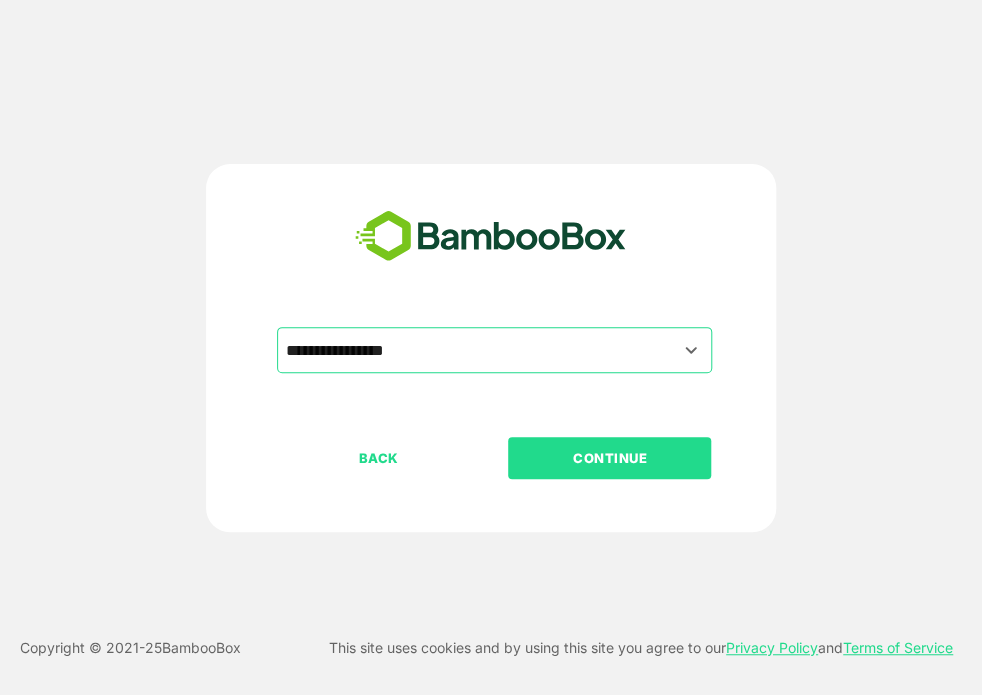 click on "CONTINUE" at bounding box center [610, 458] 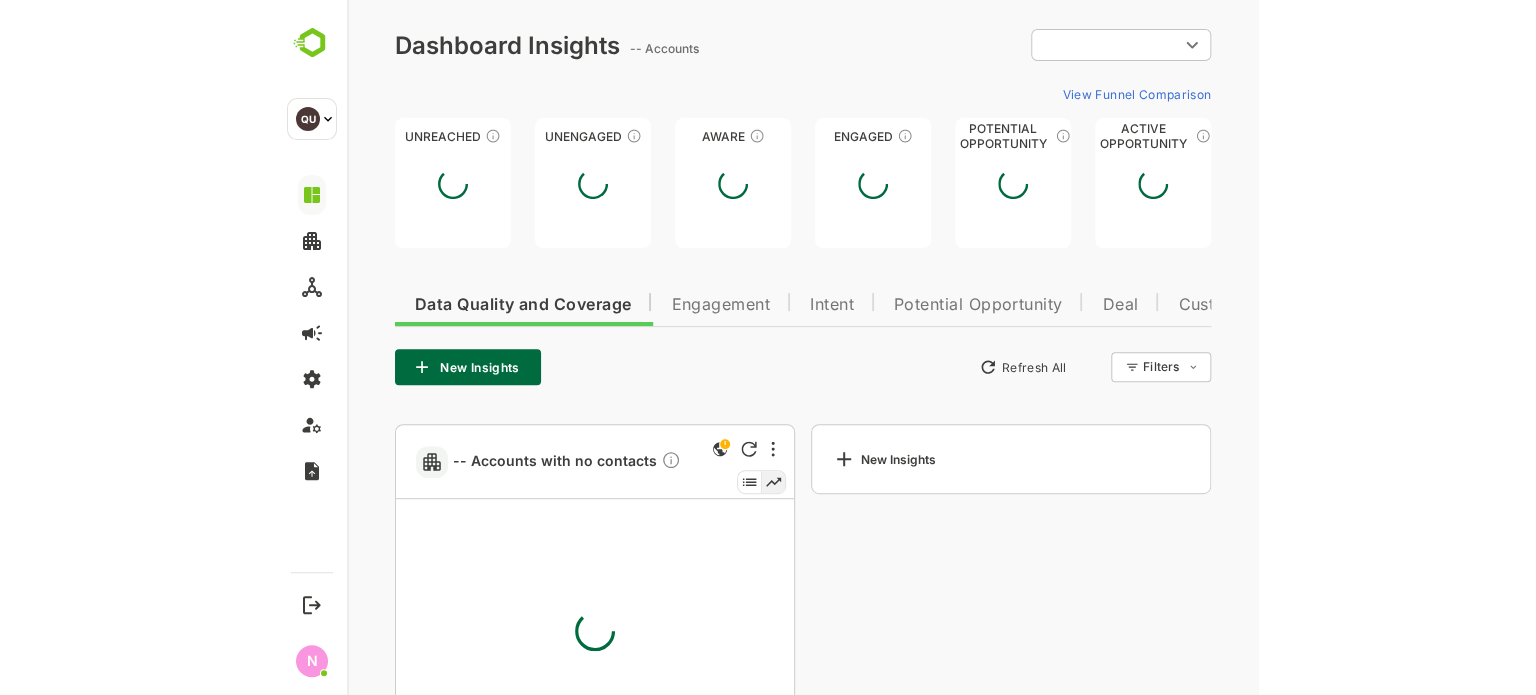 scroll, scrollTop: 0, scrollLeft: 0, axis: both 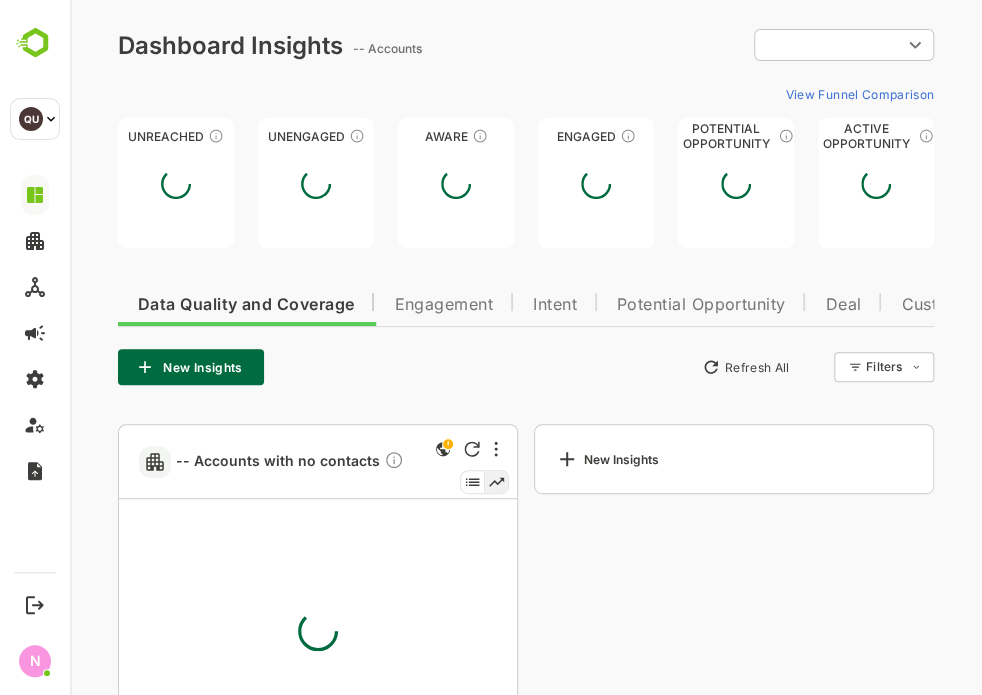 type on "**********" 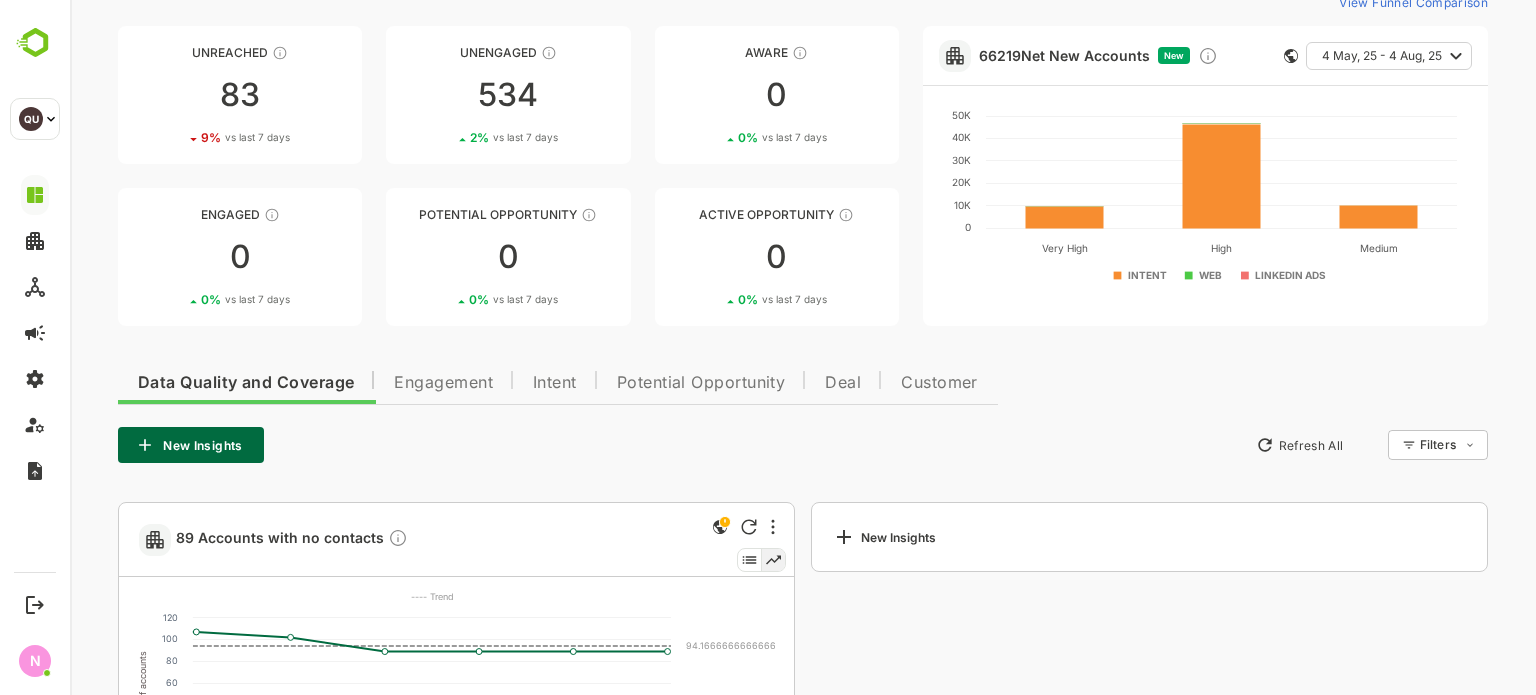 scroll, scrollTop: 94, scrollLeft: 0, axis: vertical 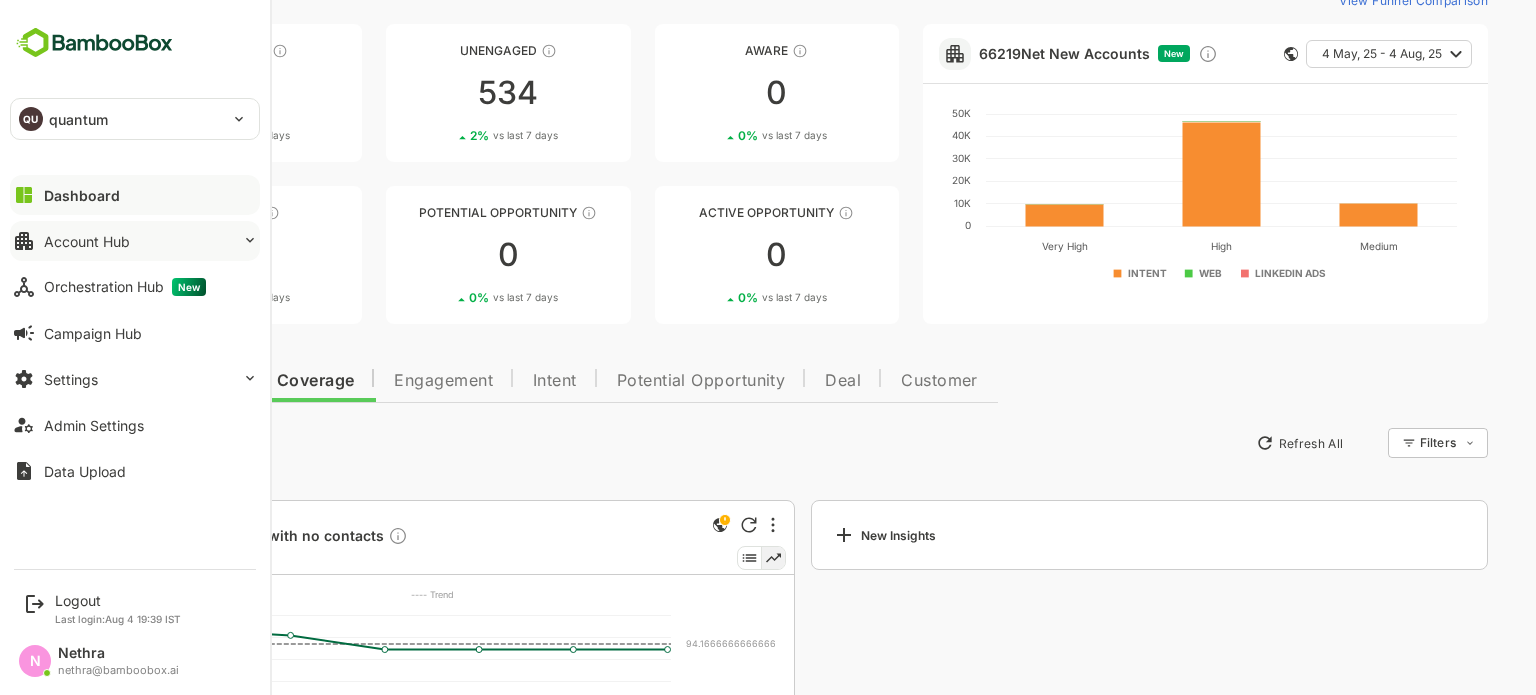 click on "Account Hub" at bounding box center [135, 241] 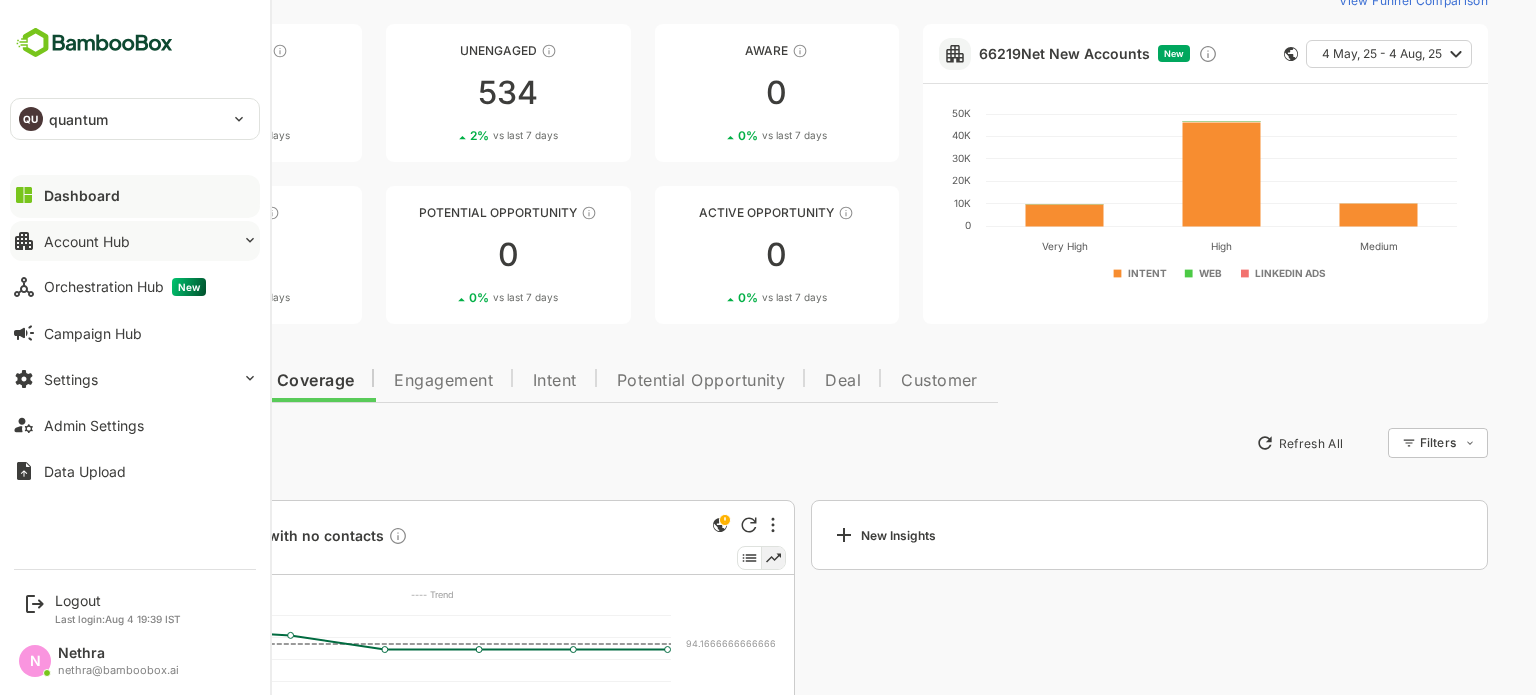 click on "Account Hub" at bounding box center [87, 241] 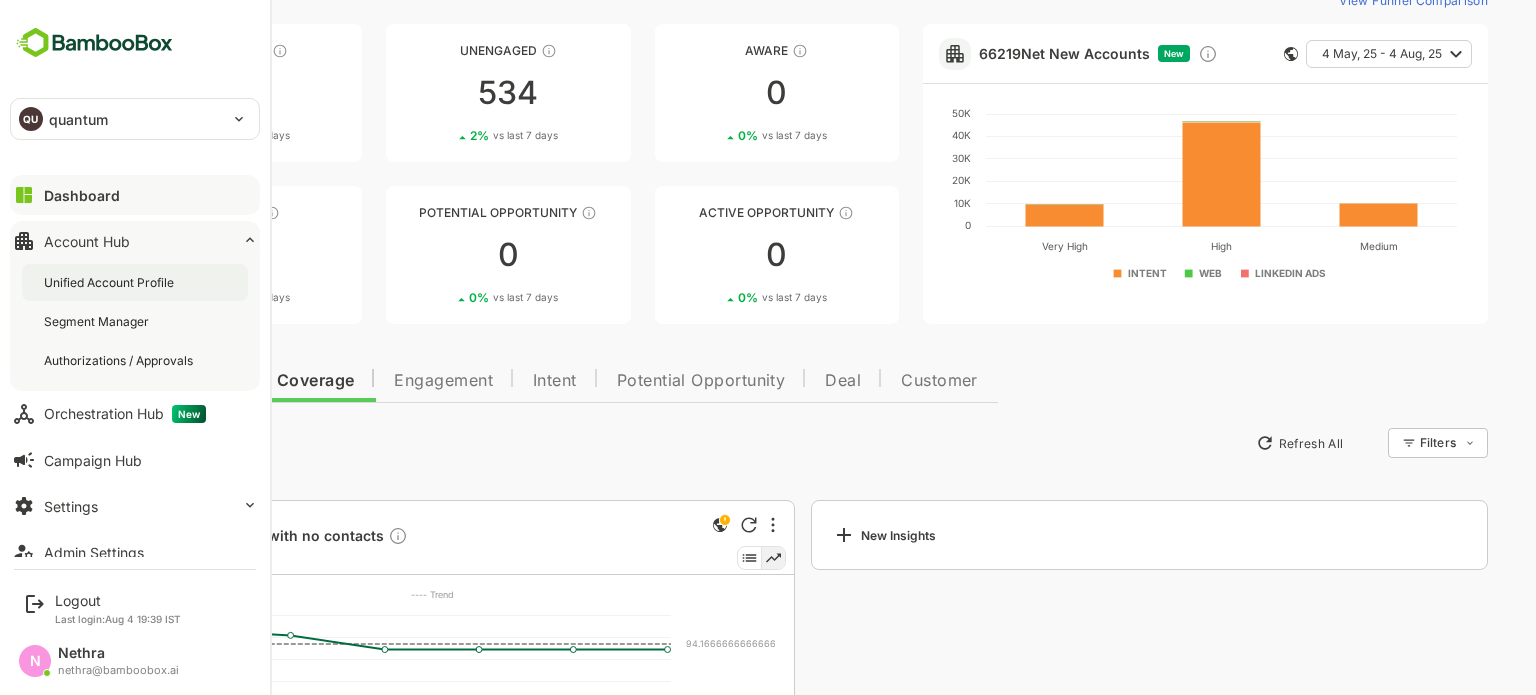 click on "Unified Account Profile" at bounding box center (135, 282) 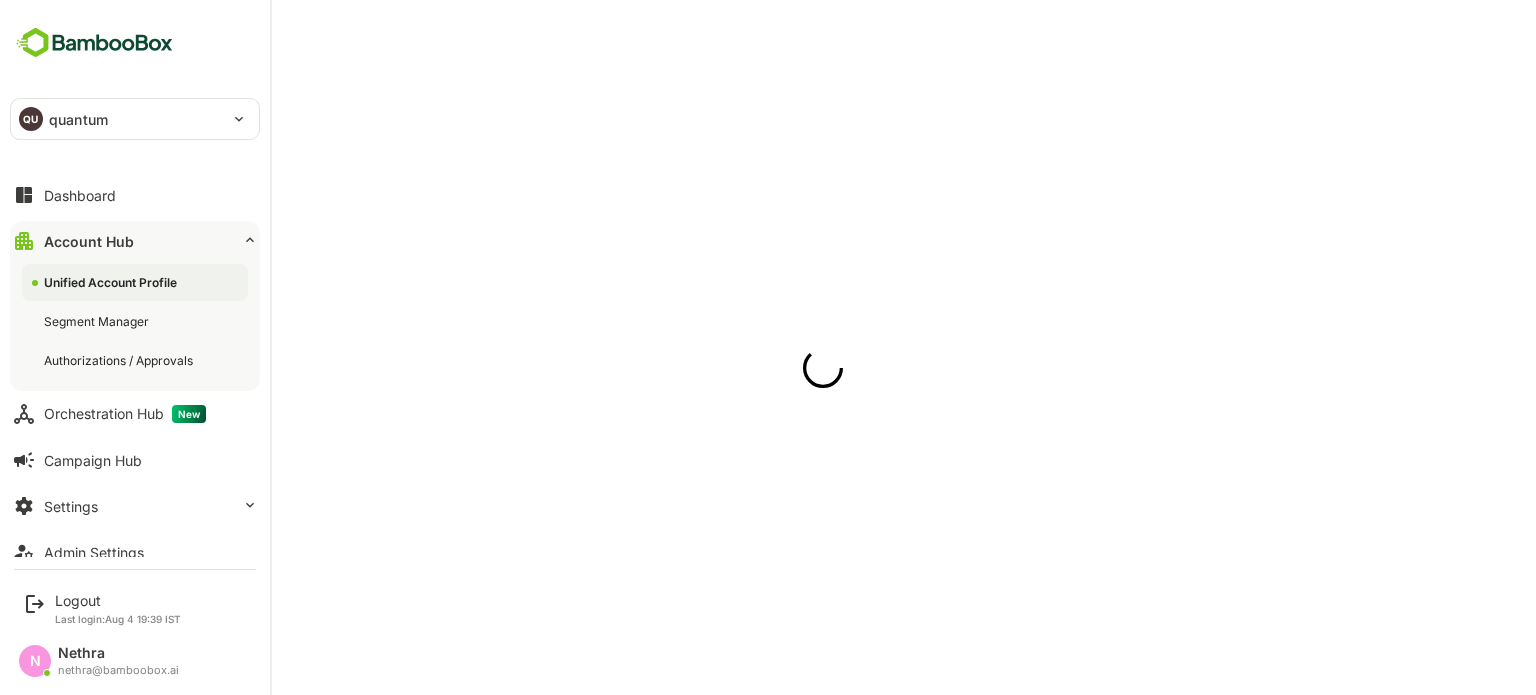 scroll, scrollTop: 0, scrollLeft: 0, axis: both 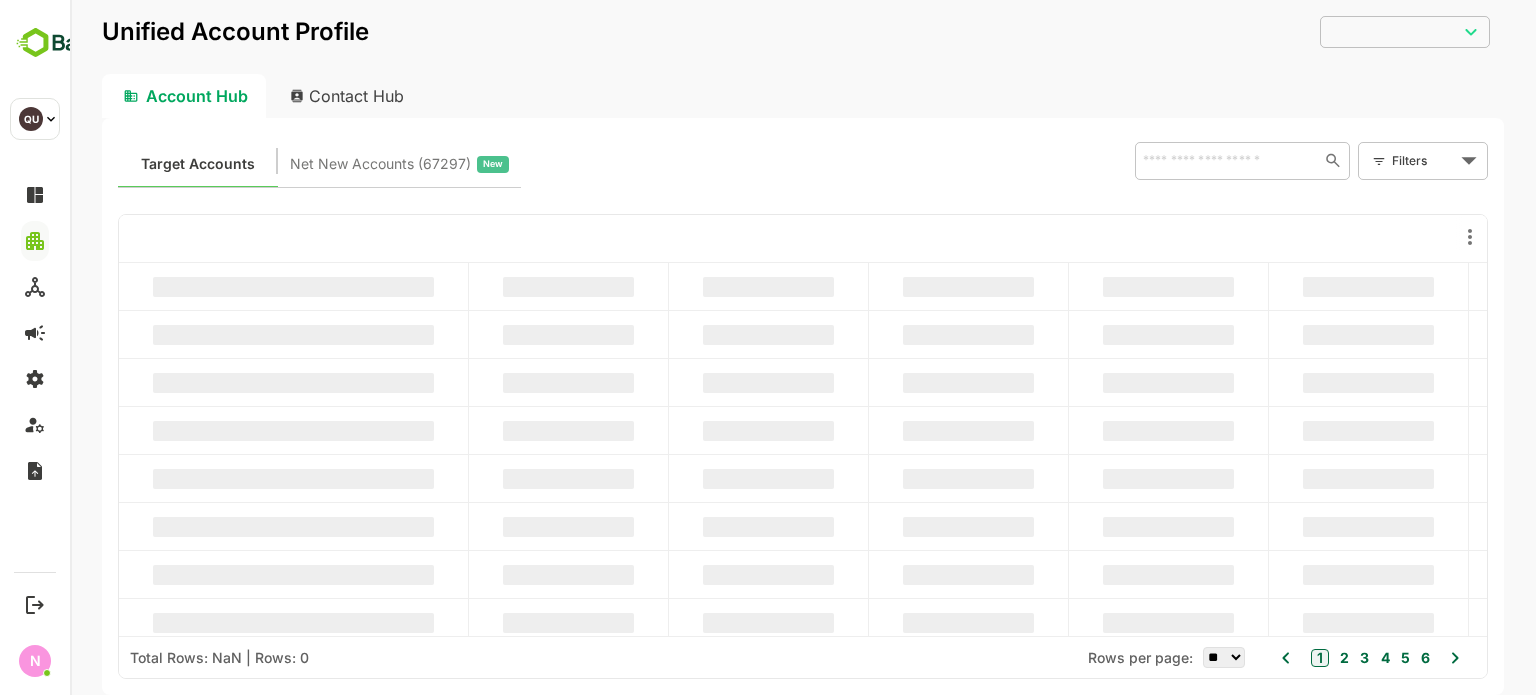 type on "**********" 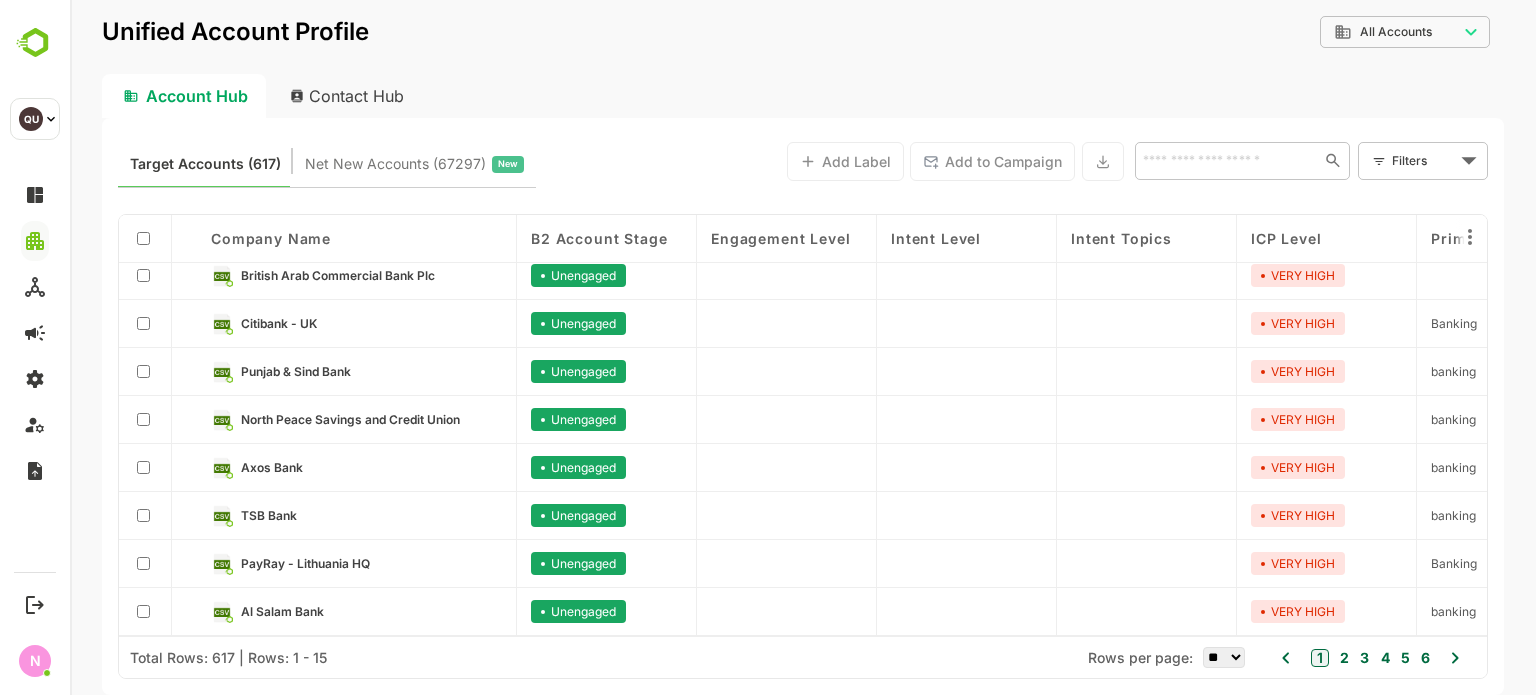 scroll, scrollTop: 0, scrollLeft: 0, axis: both 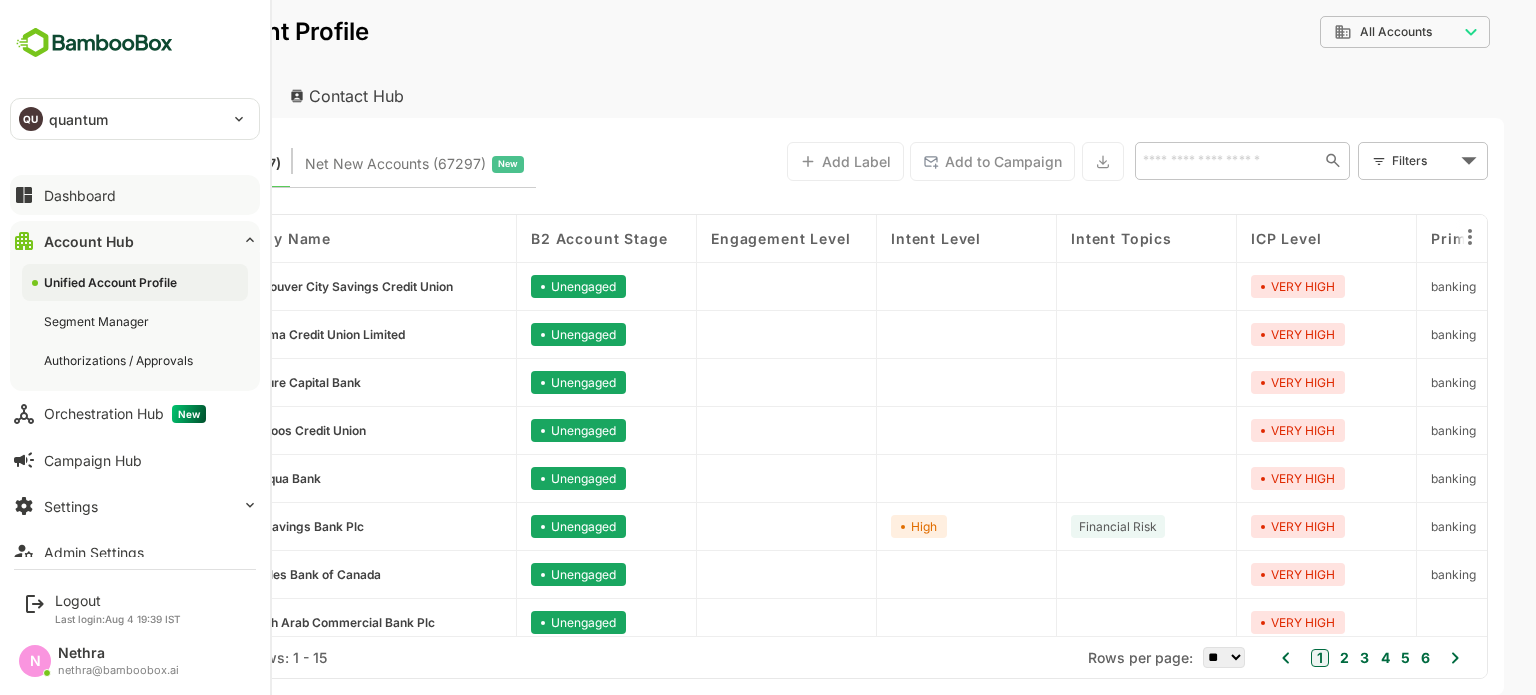 click on "Dashboard" at bounding box center (135, 195) 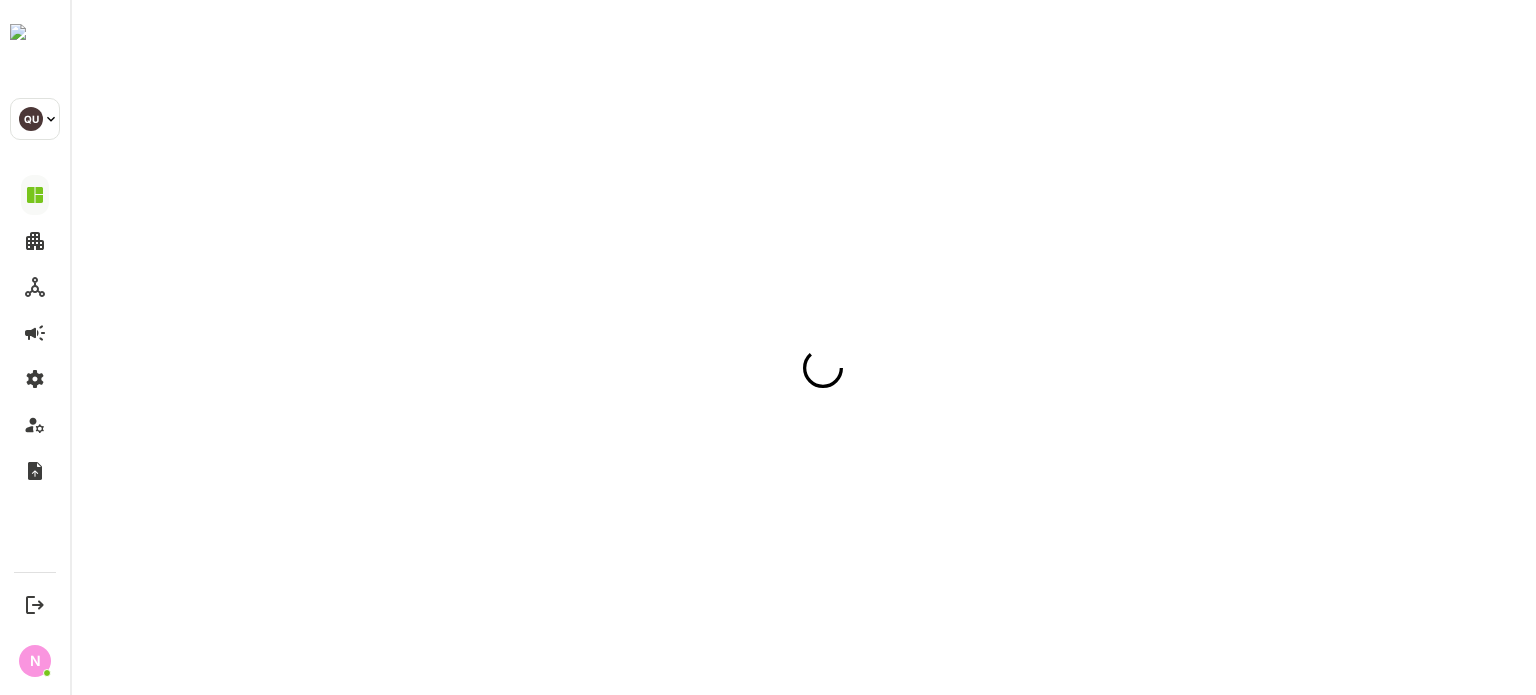 scroll, scrollTop: 0, scrollLeft: 0, axis: both 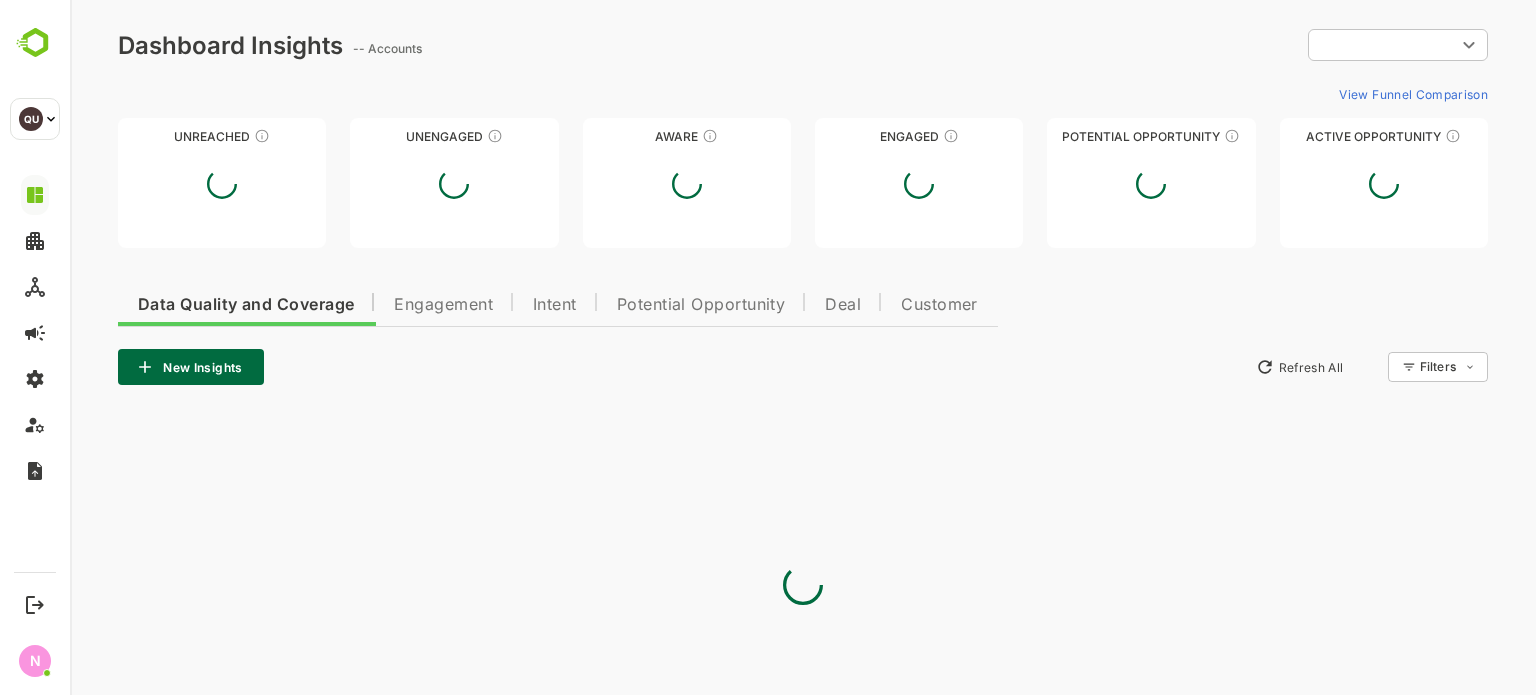 type on "**********" 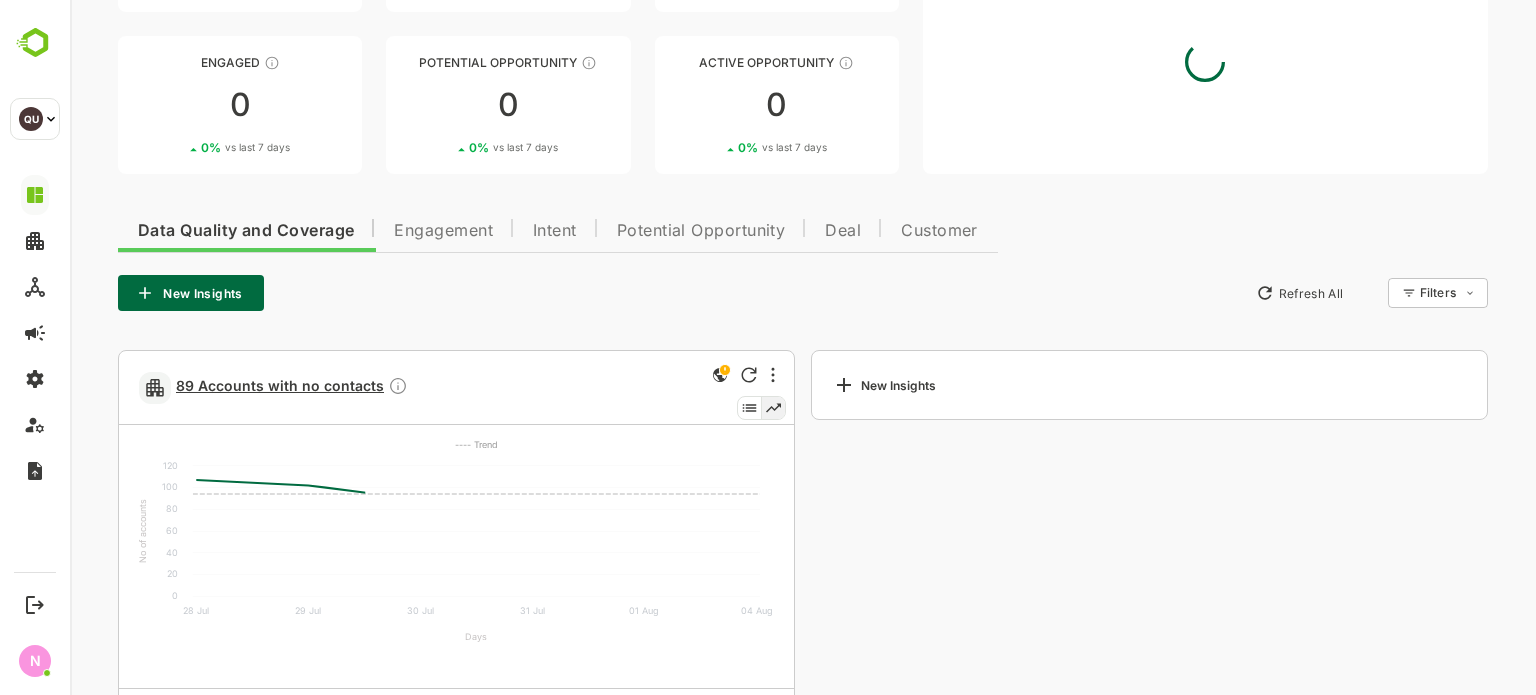 scroll, scrollTop: 248, scrollLeft: 0, axis: vertical 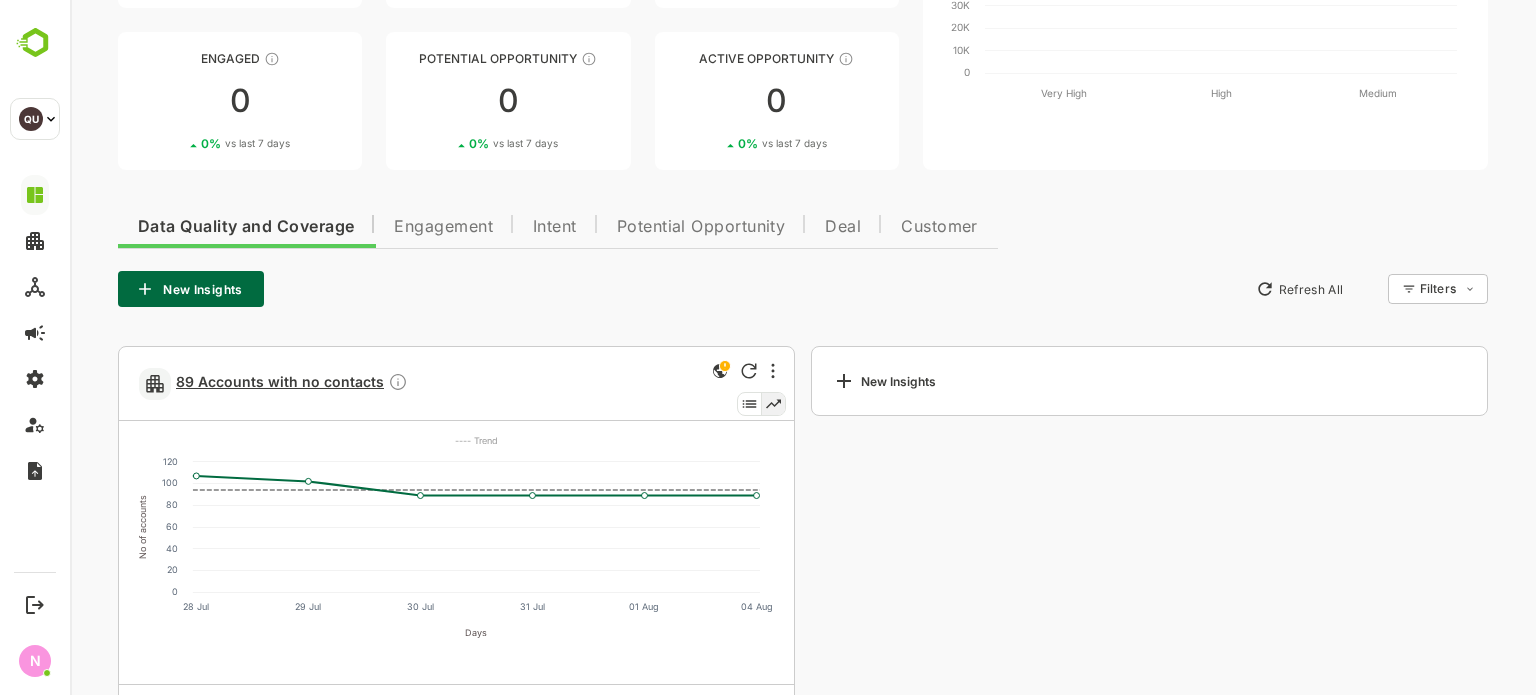 click on "89 Accounts  with no contacts" at bounding box center (292, 383) 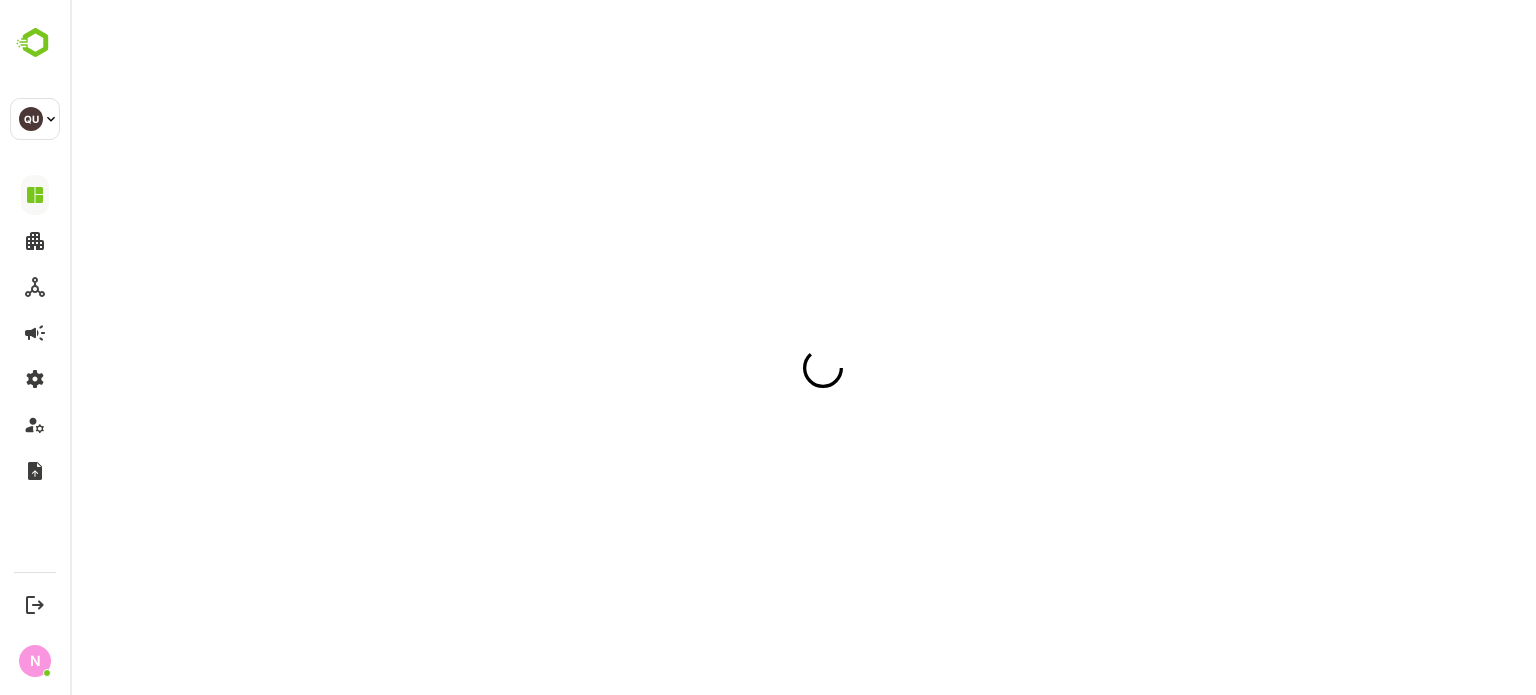 scroll, scrollTop: 0, scrollLeft: 0, axis: both 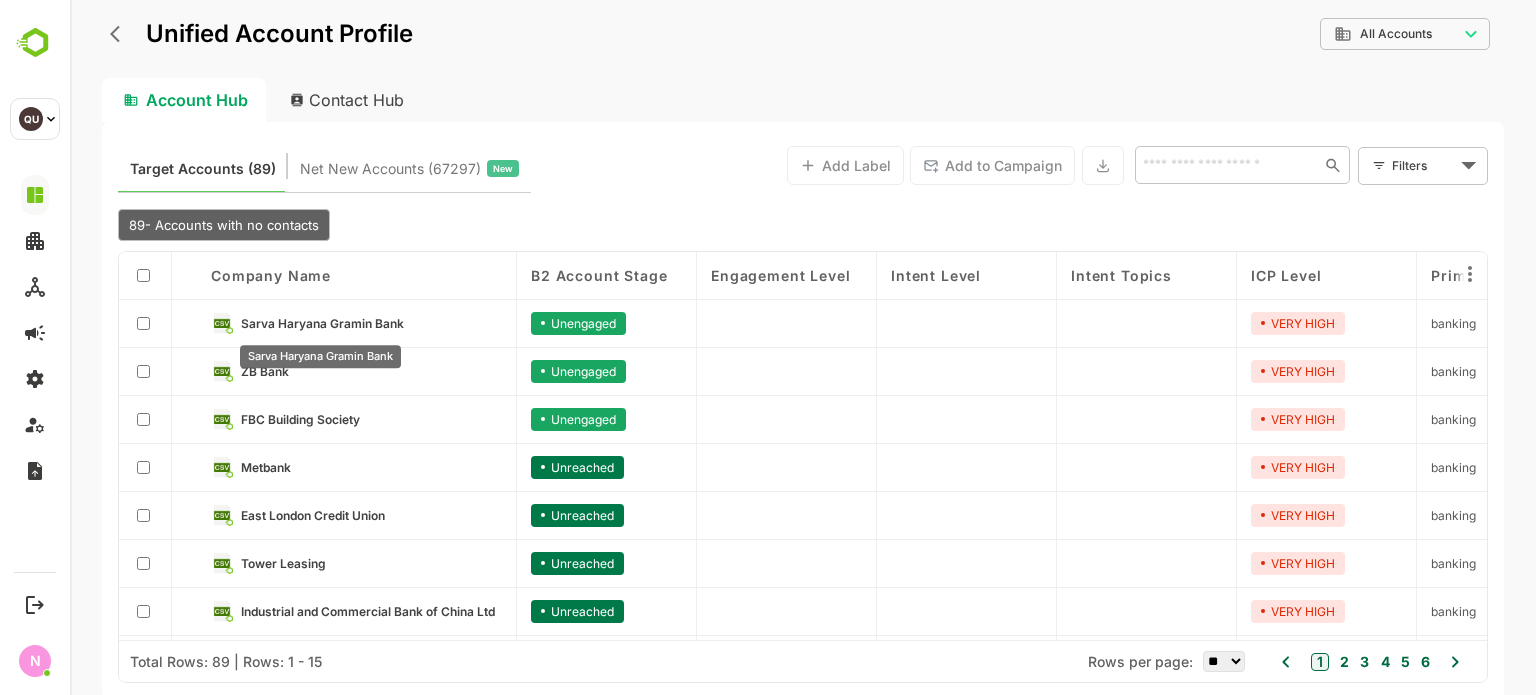 click on "Sarva Haryana Gramin Bank" at bounding box center [322, 323] 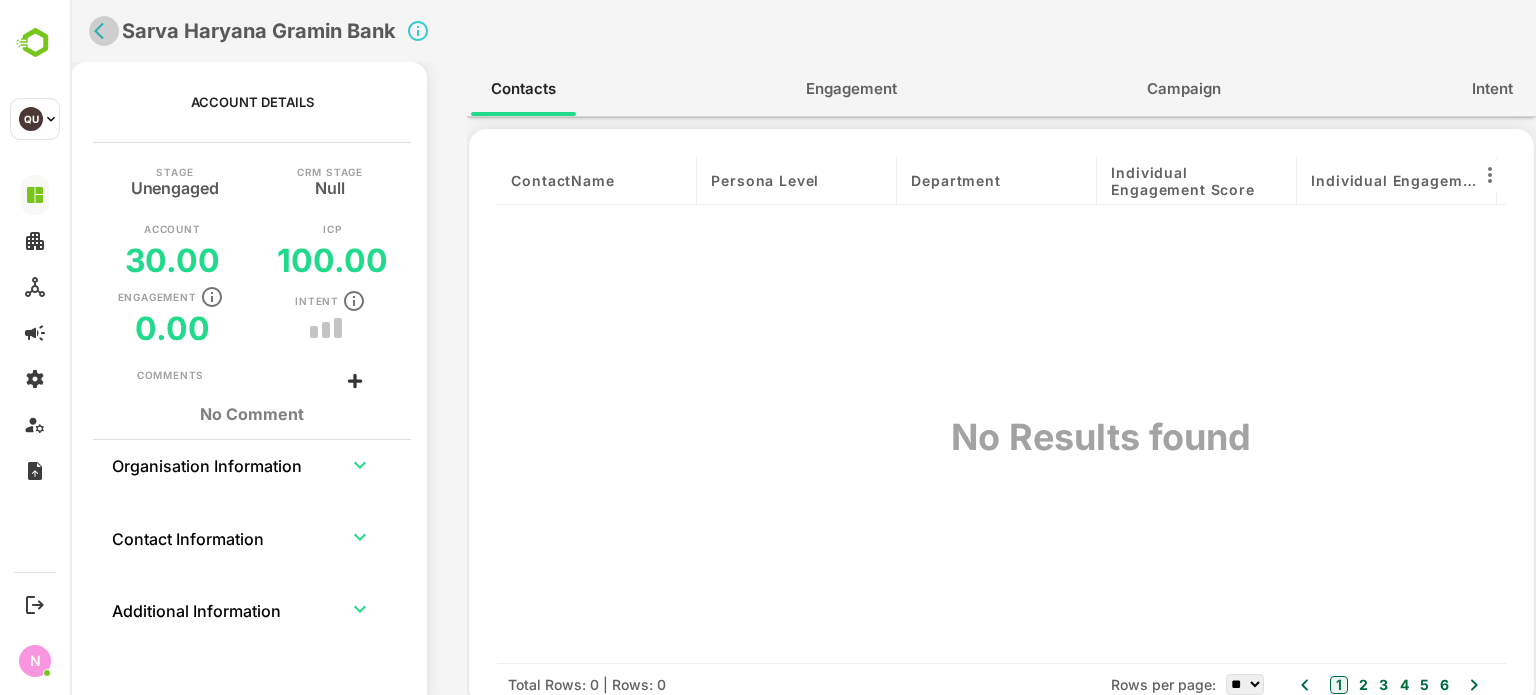 click 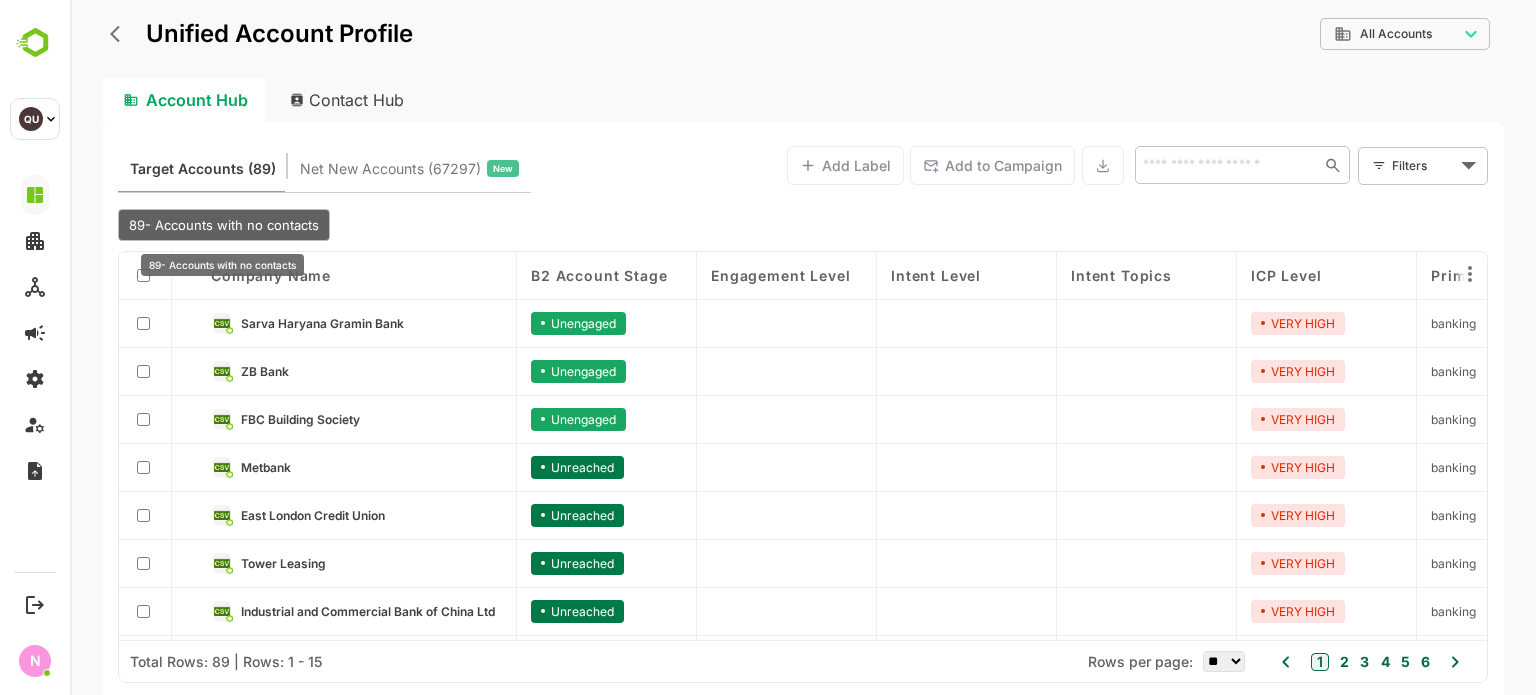 click on "89- Accounts with no contacts" at bounding box center [224, 225] 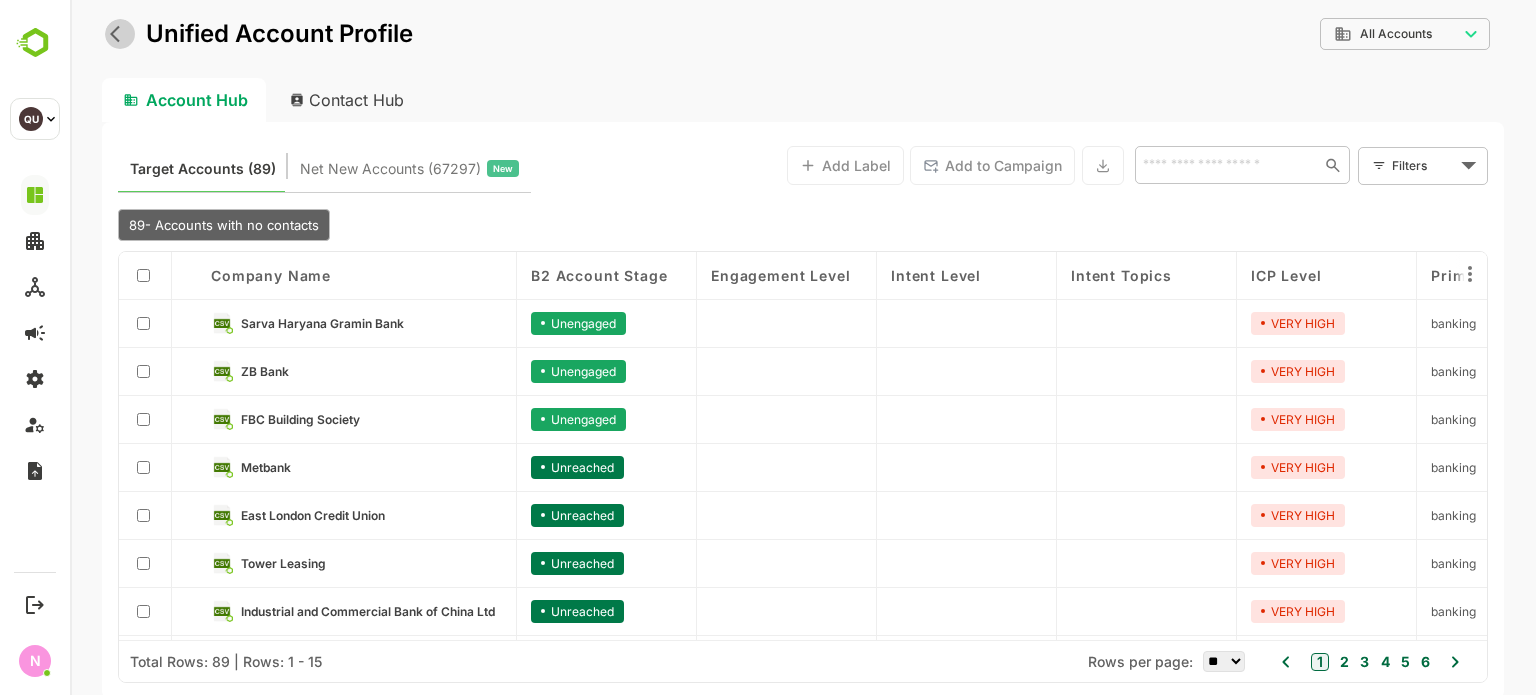 click 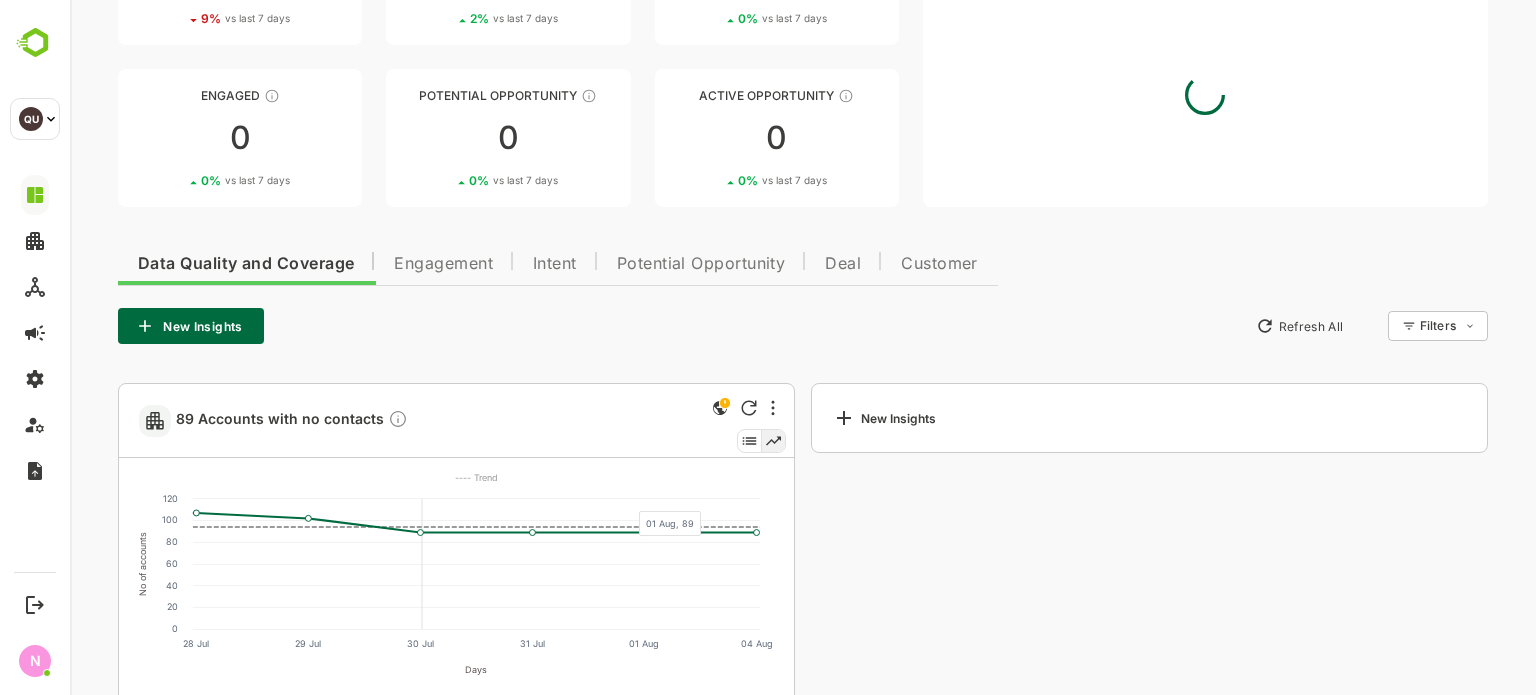 scroll, scrollTop: 212, scrollLeft: 0, axis: vertical 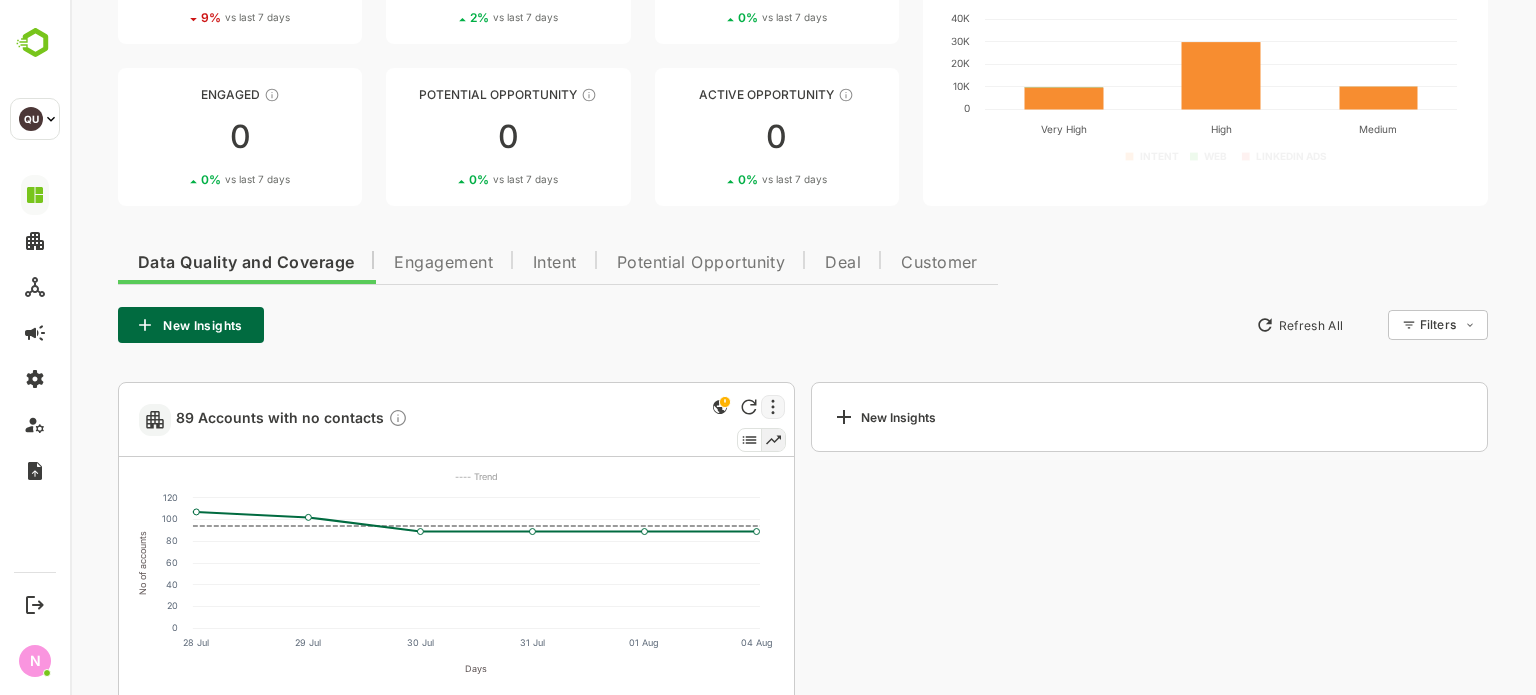 click at bounding box center (773, 407) 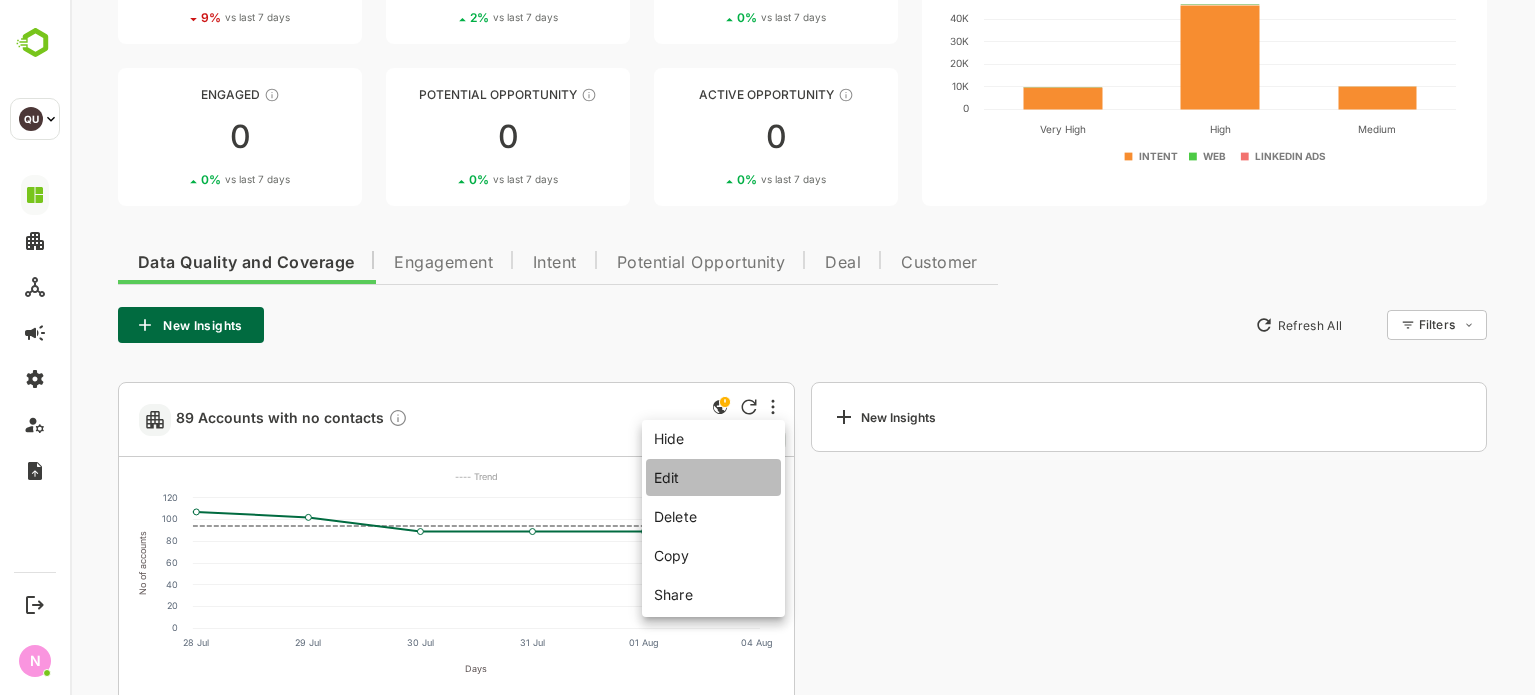 click on "Edit" at bounding box center (713, 477) 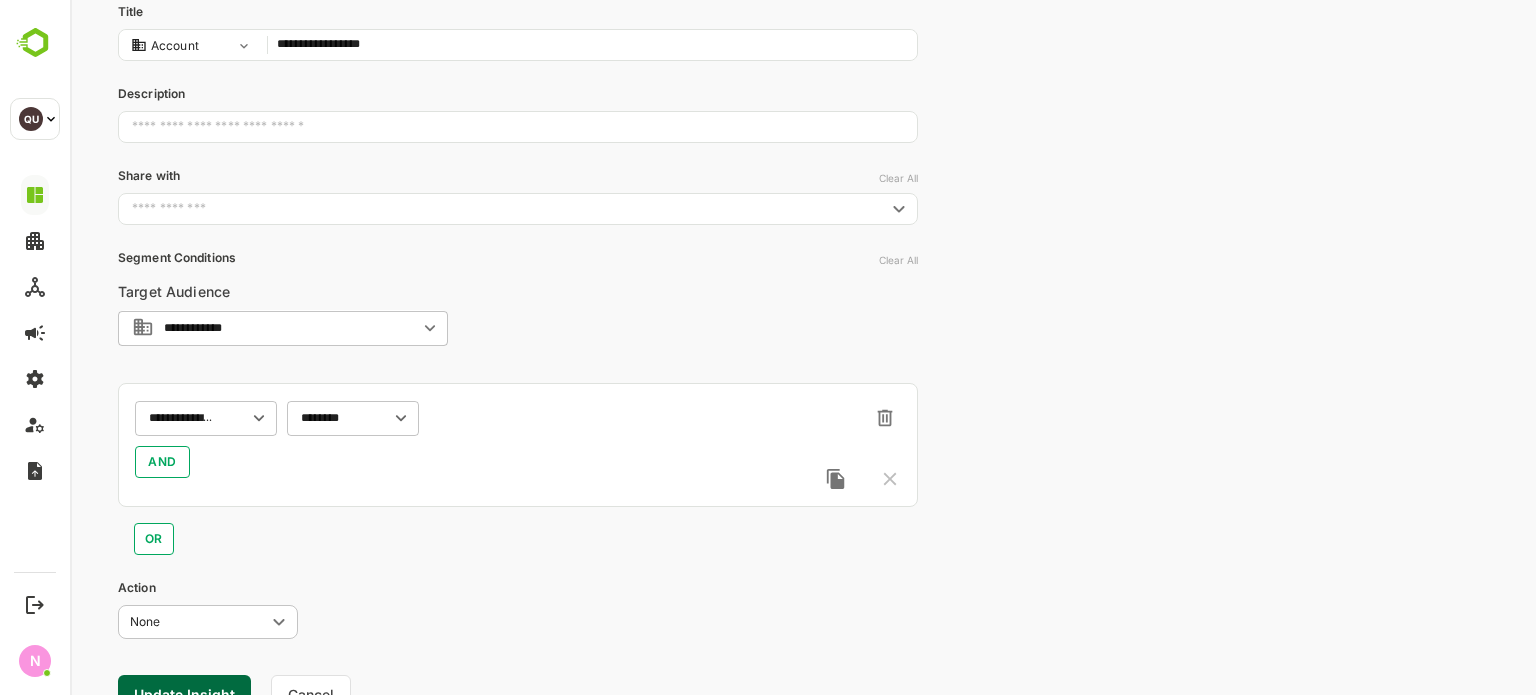scroll, scrollTop: 196, scrollLeft: 0, axis: vertical 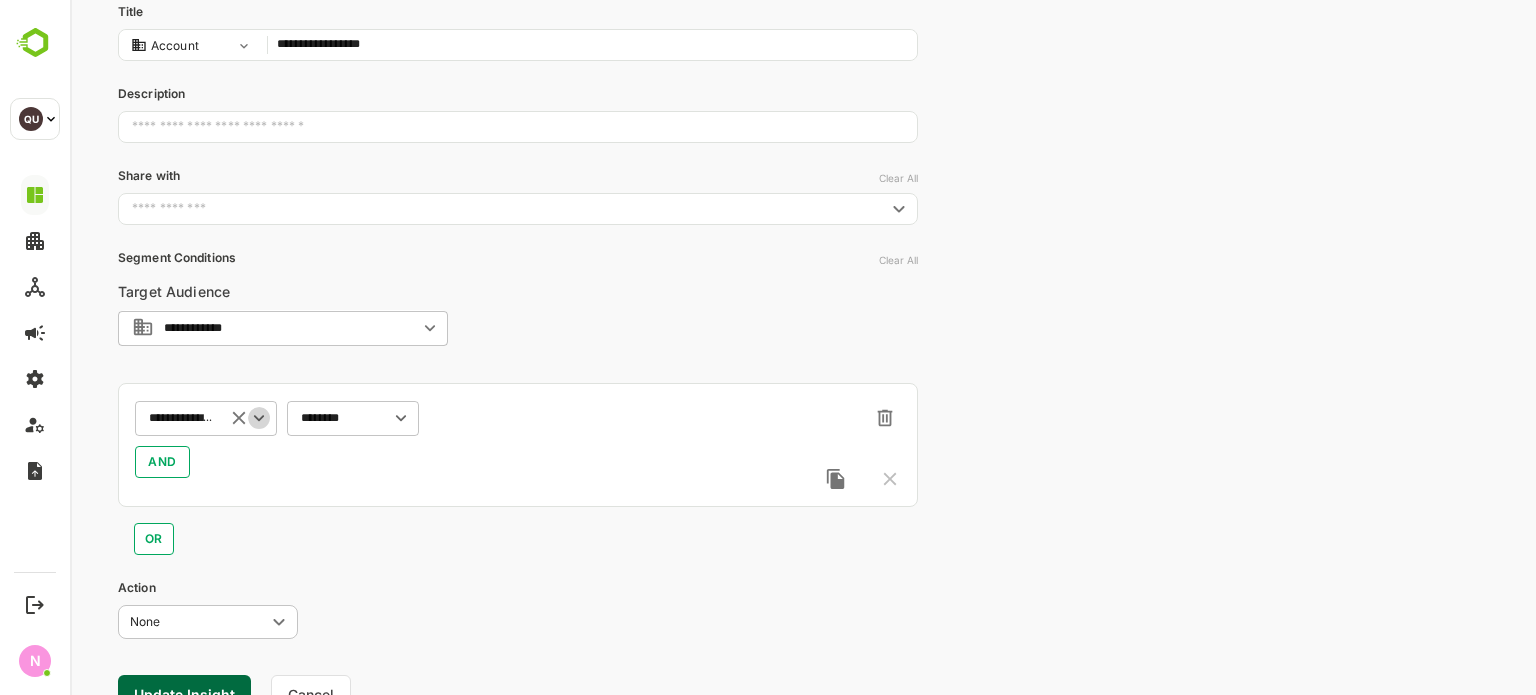 click 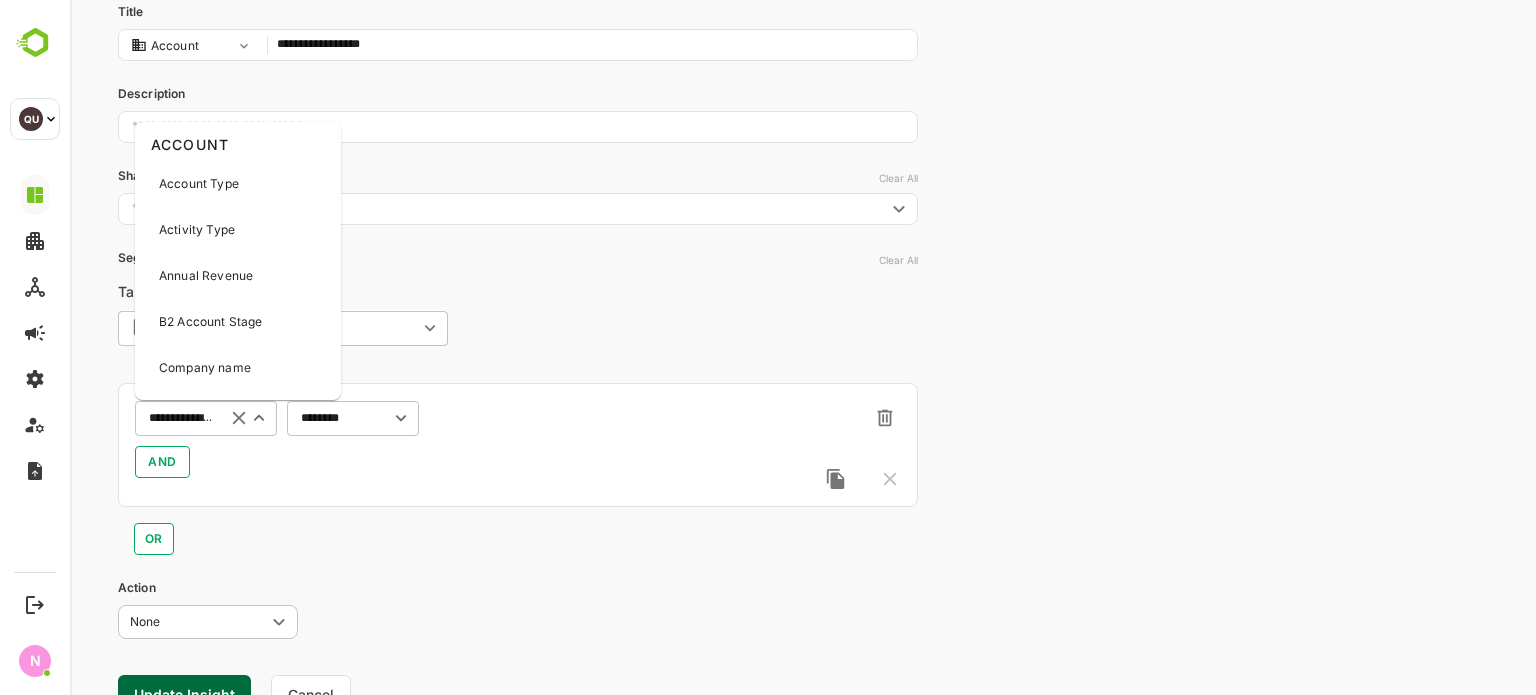 scroll, scrollTop: 0, scrollLeft: 53, axis: horizontal 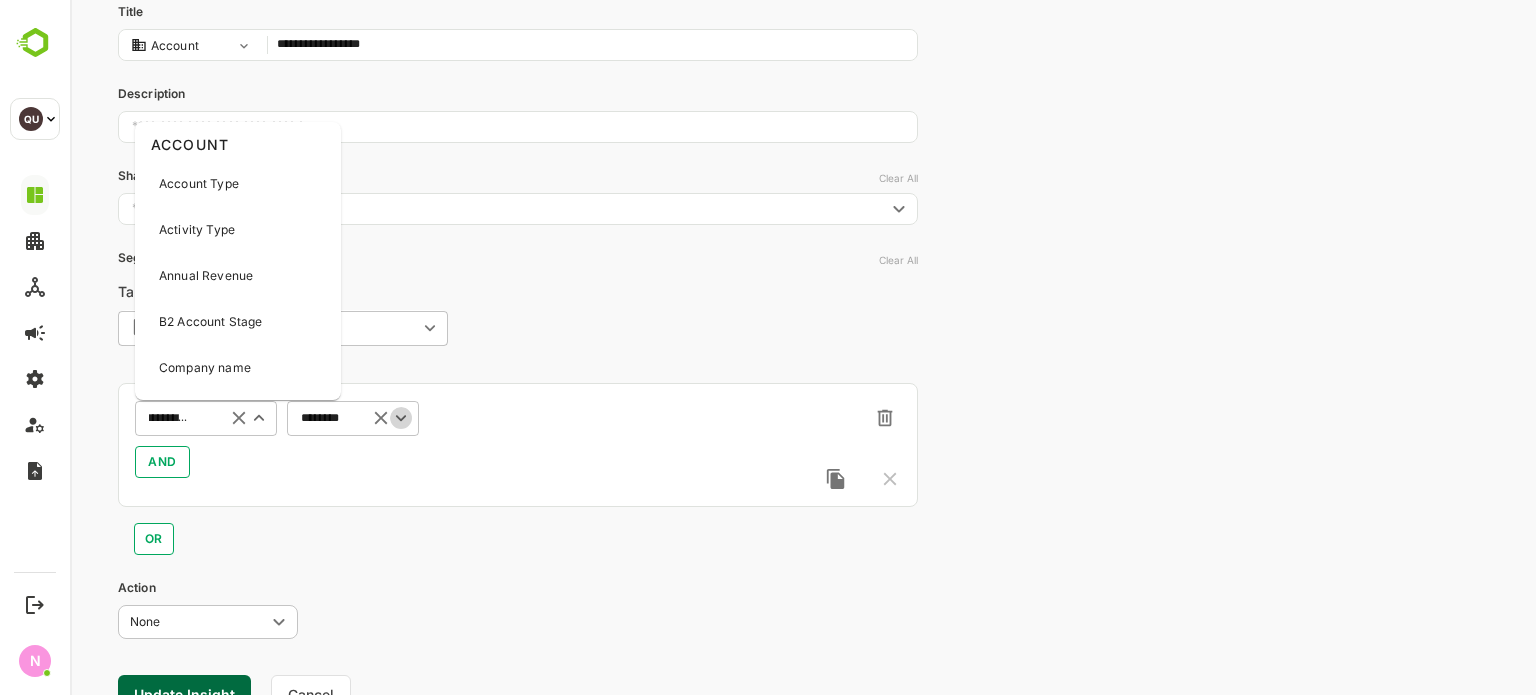 click 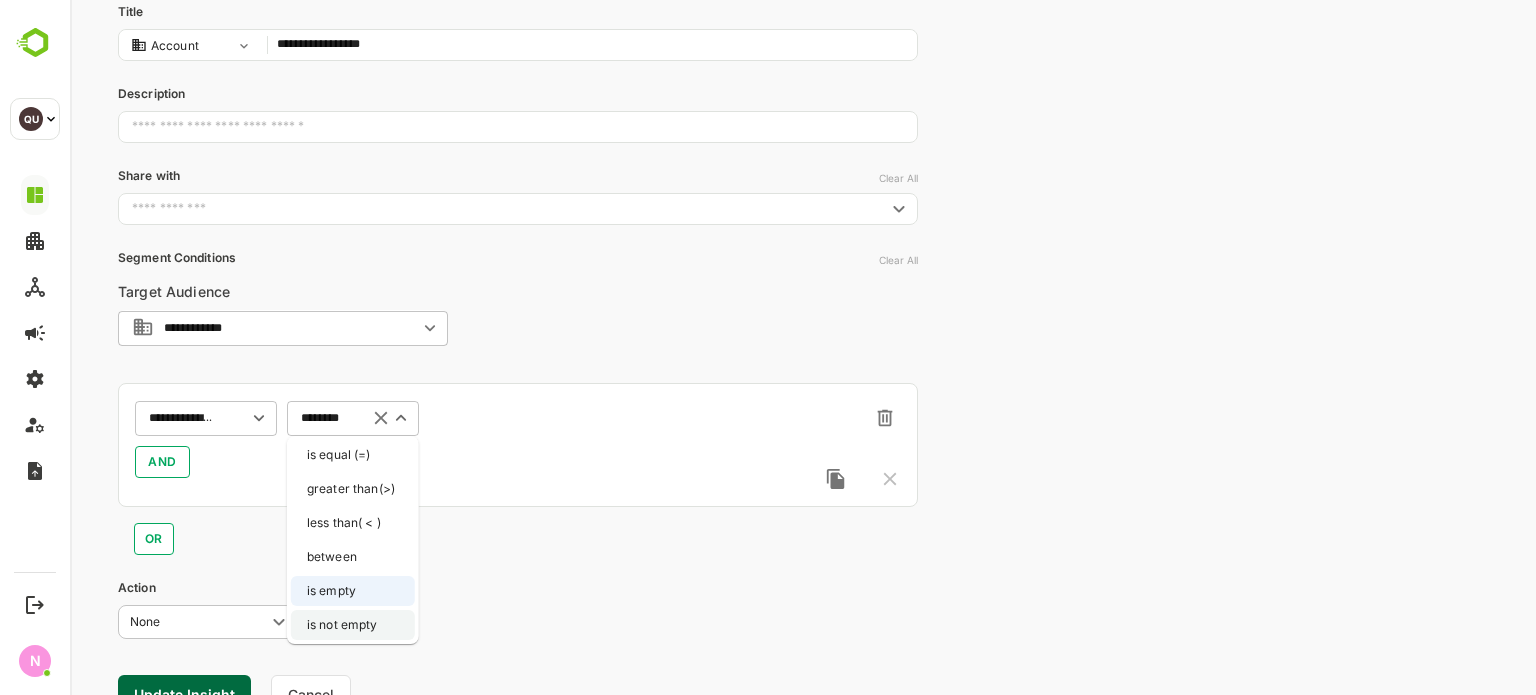 click on "is not empty" at bounding box center [353, 625] 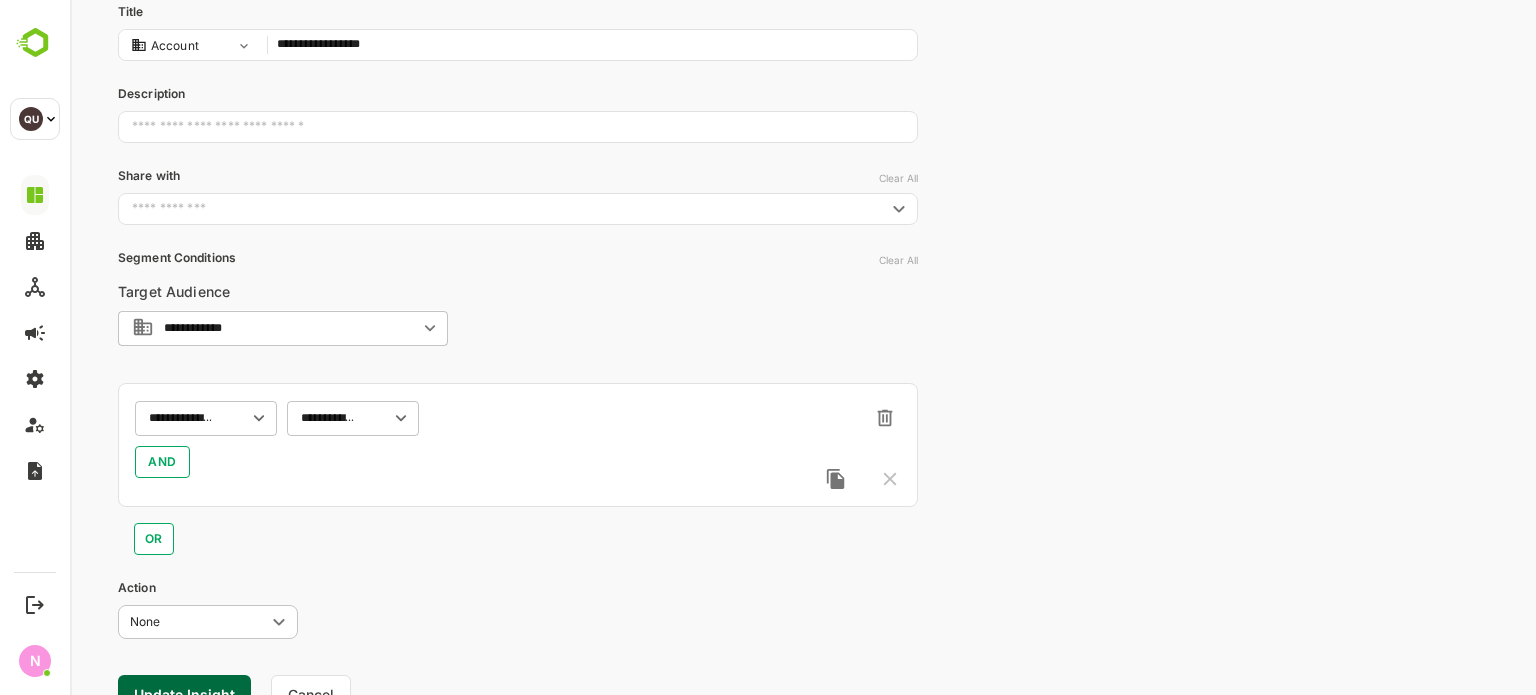 click on "Update Insight" at bounding box center (184, 694) 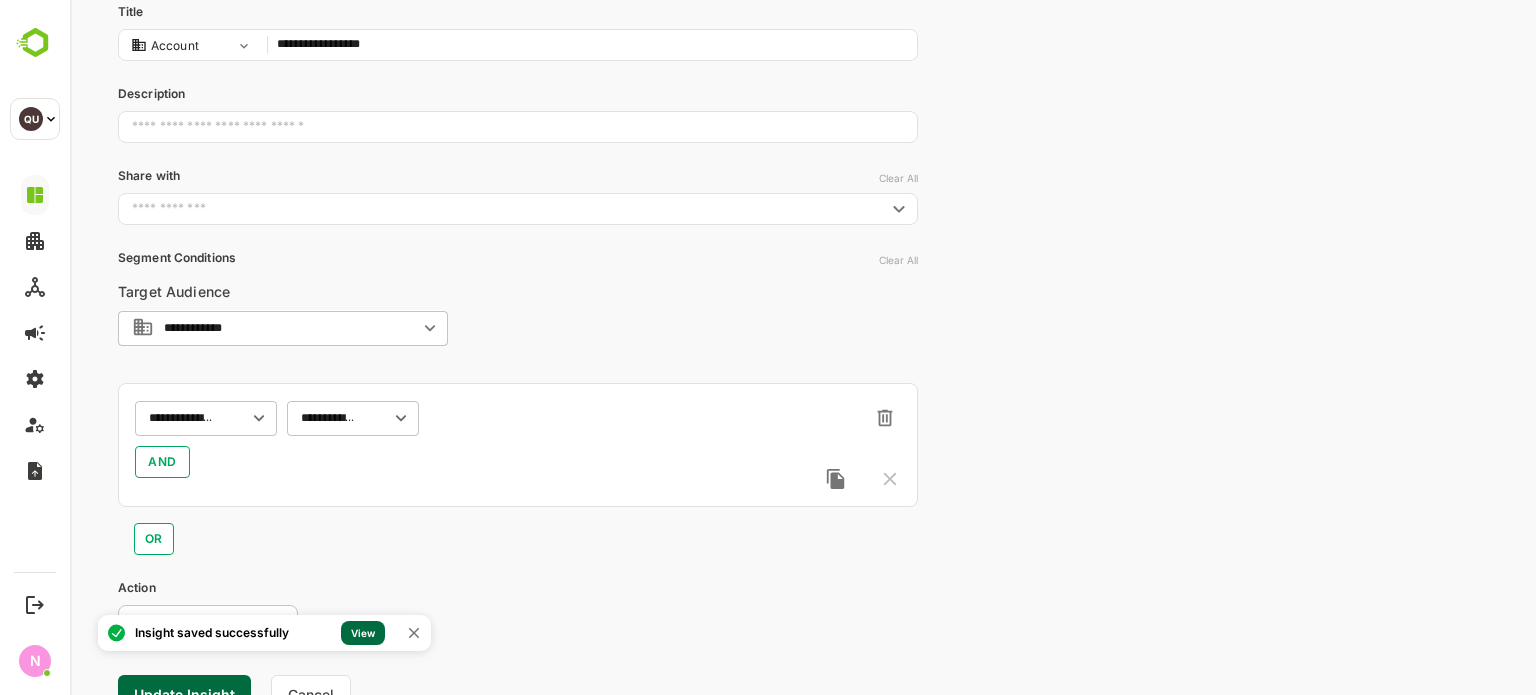 click on "View" at bounding box center (363, 633) 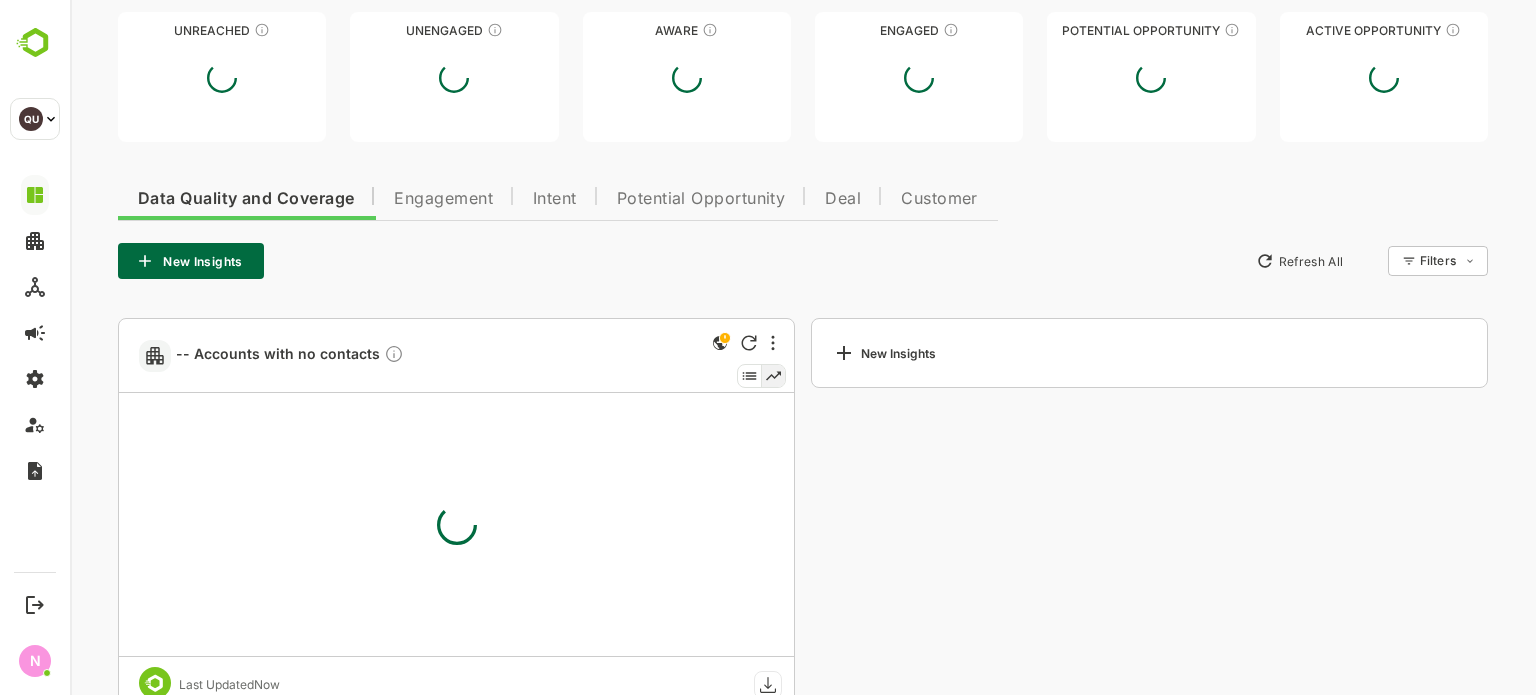 scroll, scrollTop: 196, scrollLeft: 0, axis: vertical 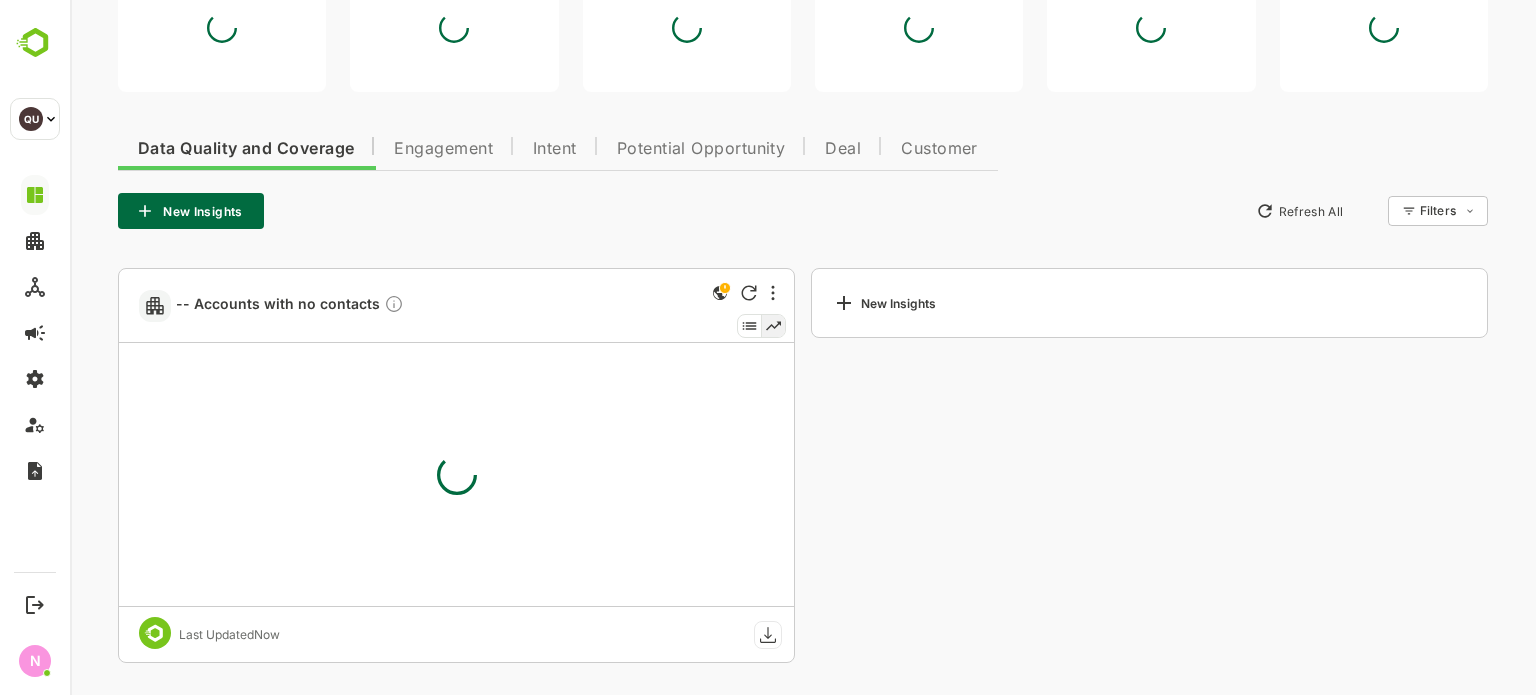 type on "**********" 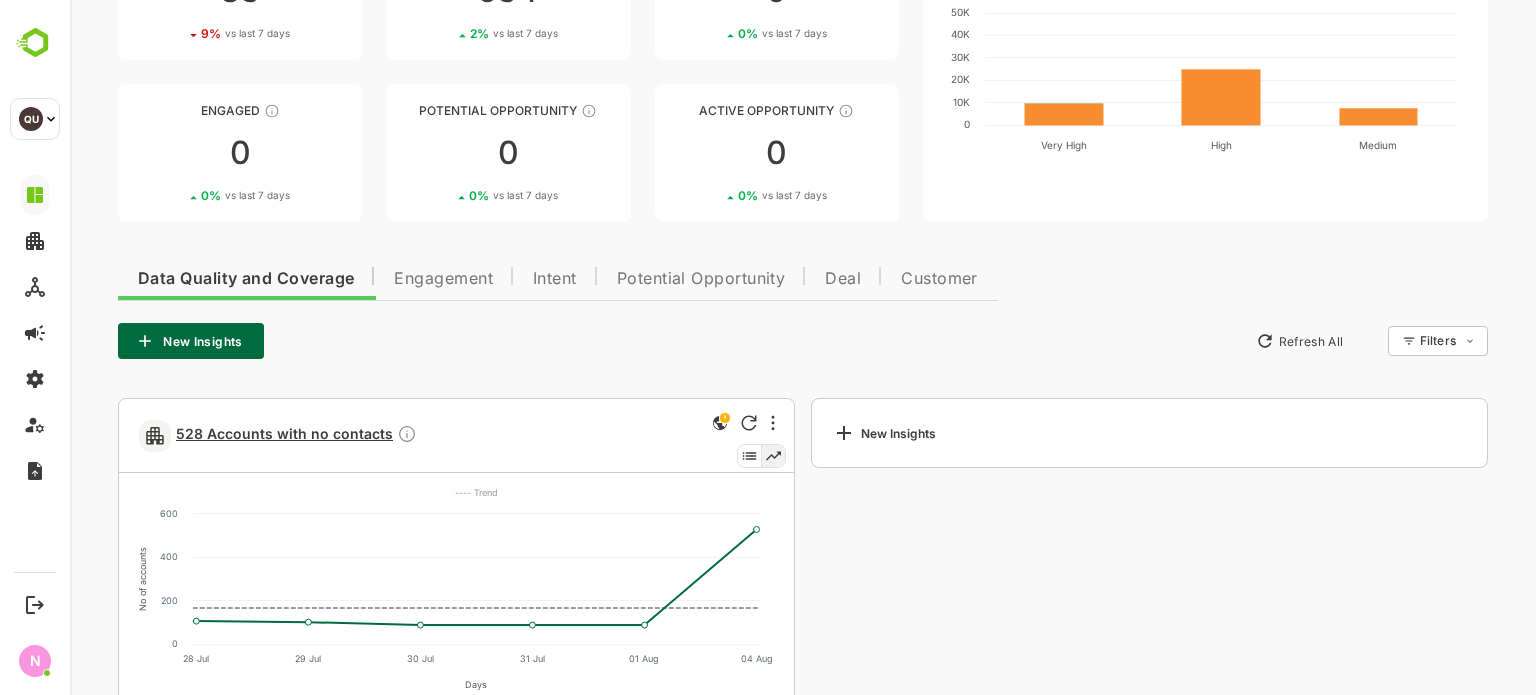 click on "528 Accounts  with no contacts" at bounding box center [296, 435] 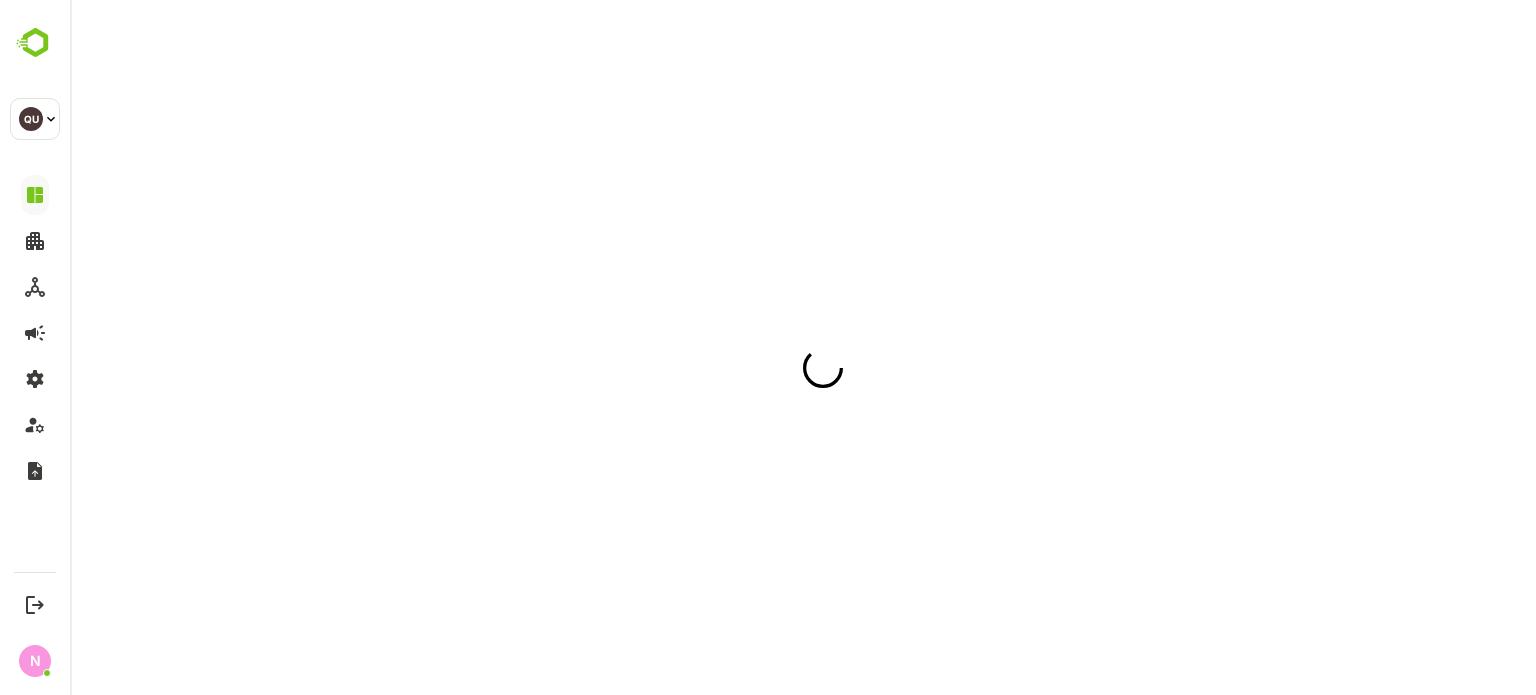 scroll, scrollTop: 0, scrollLeft: 0, axis: both 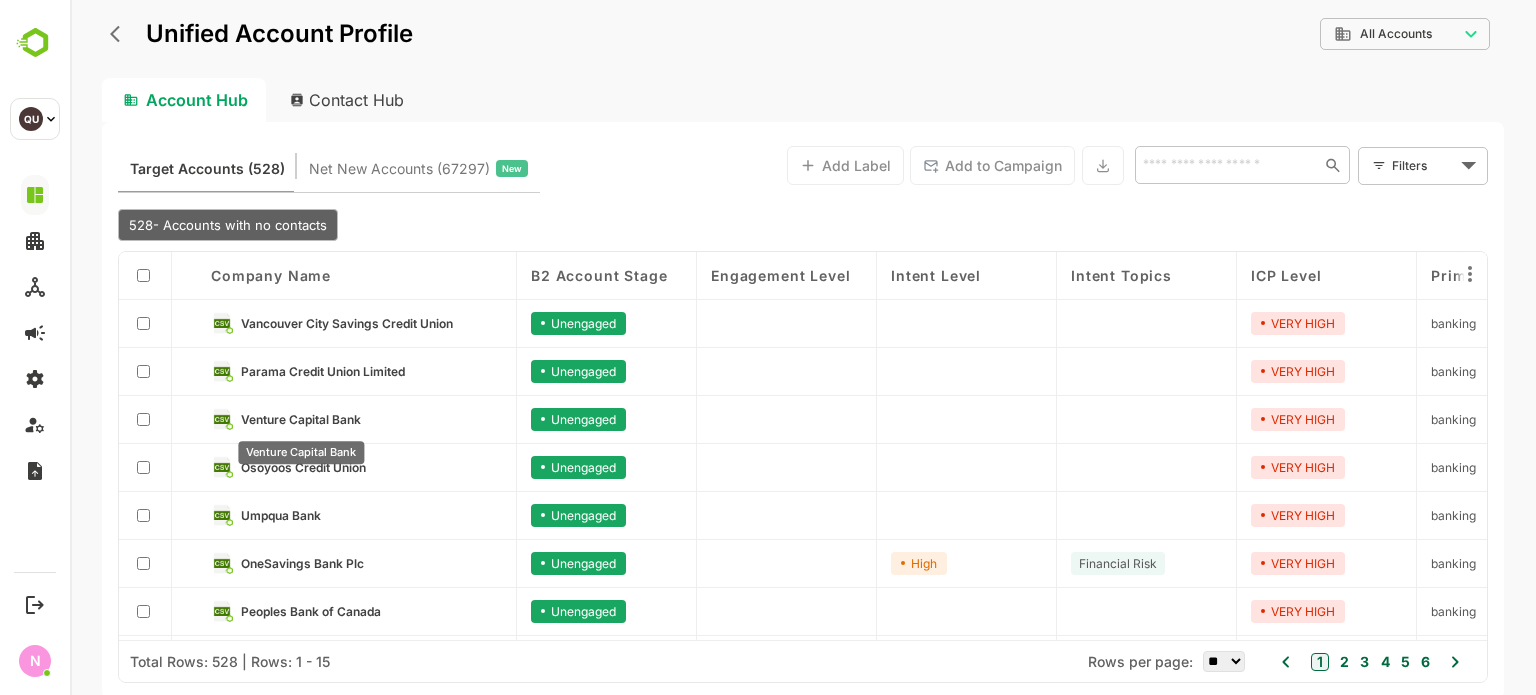 click on "Venture Capital Bank" at bounding box center (301, 419) 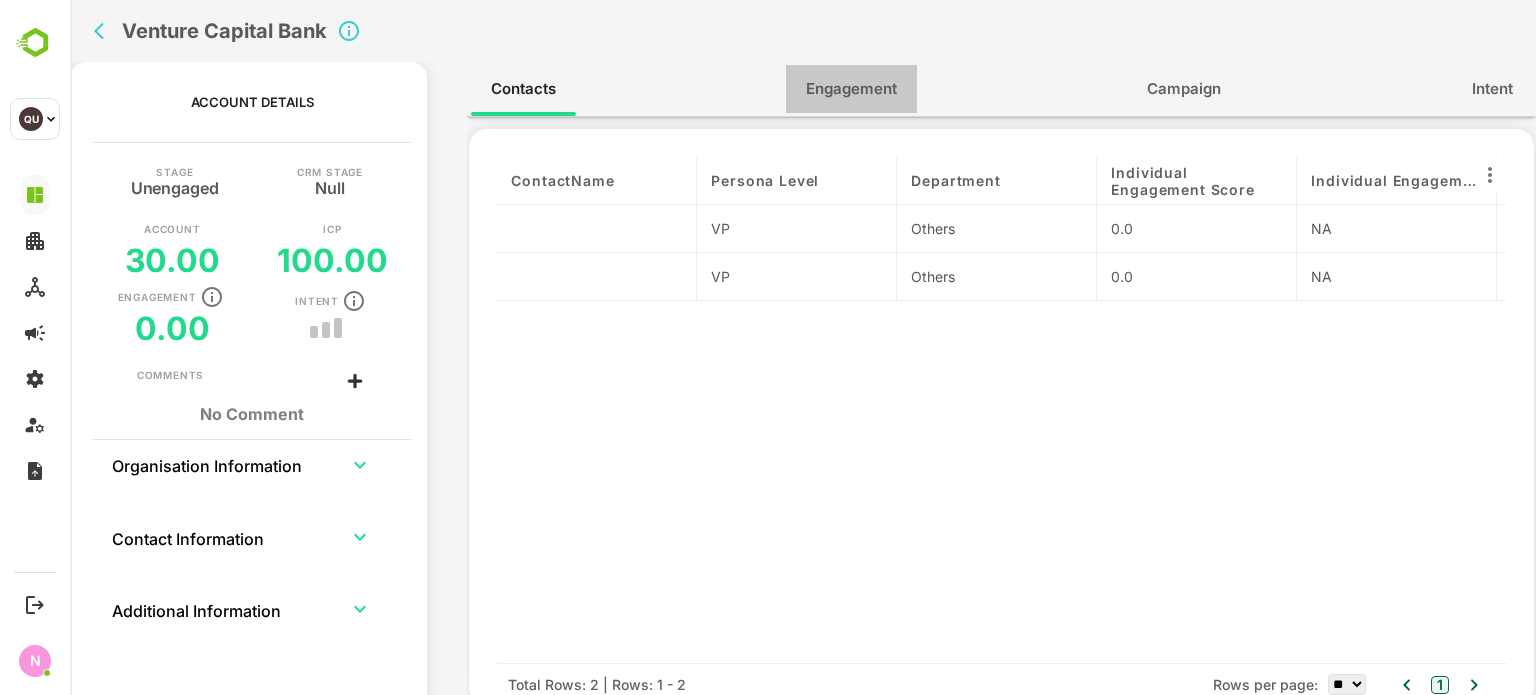 click on "Engagement" at bounding box center [851, 89] 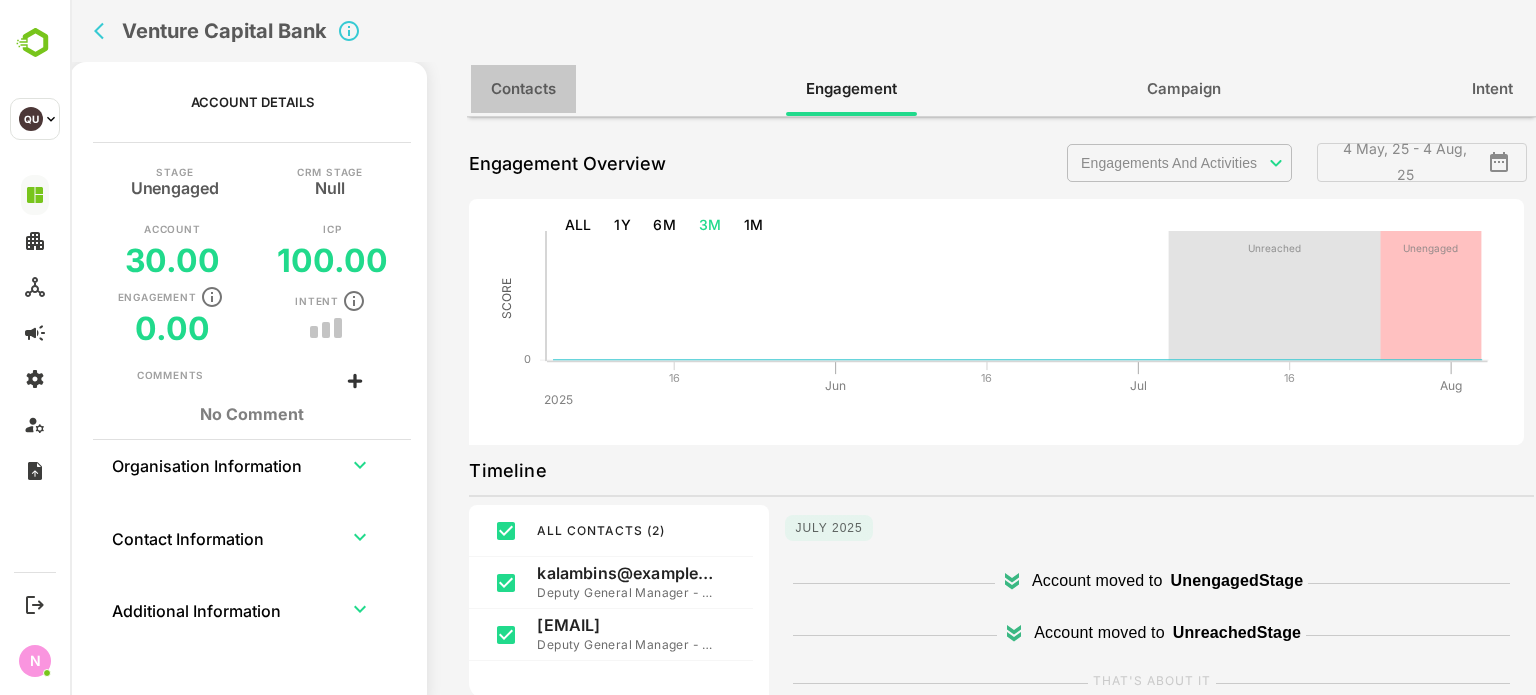 click on "Contacts" at bounding box center [523, 89] 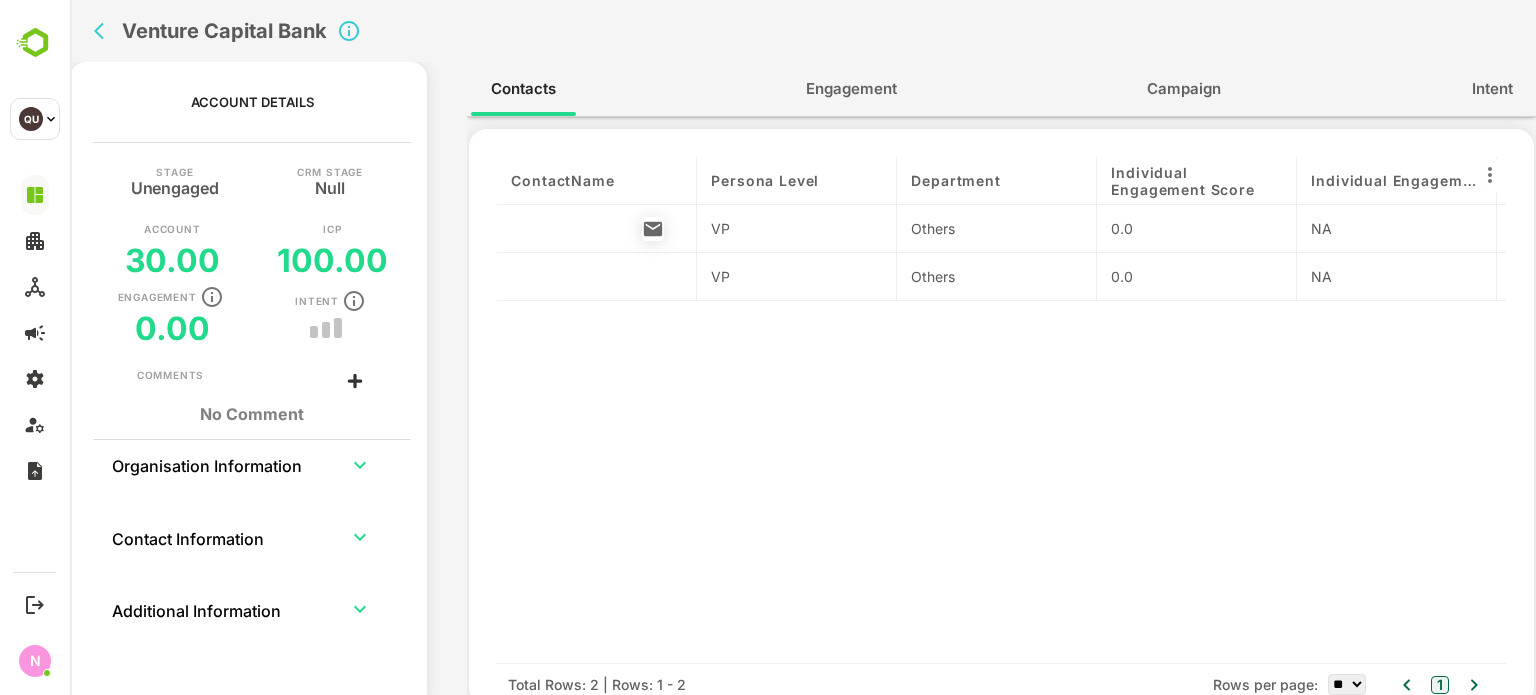 click at bounding box center (596, 229) 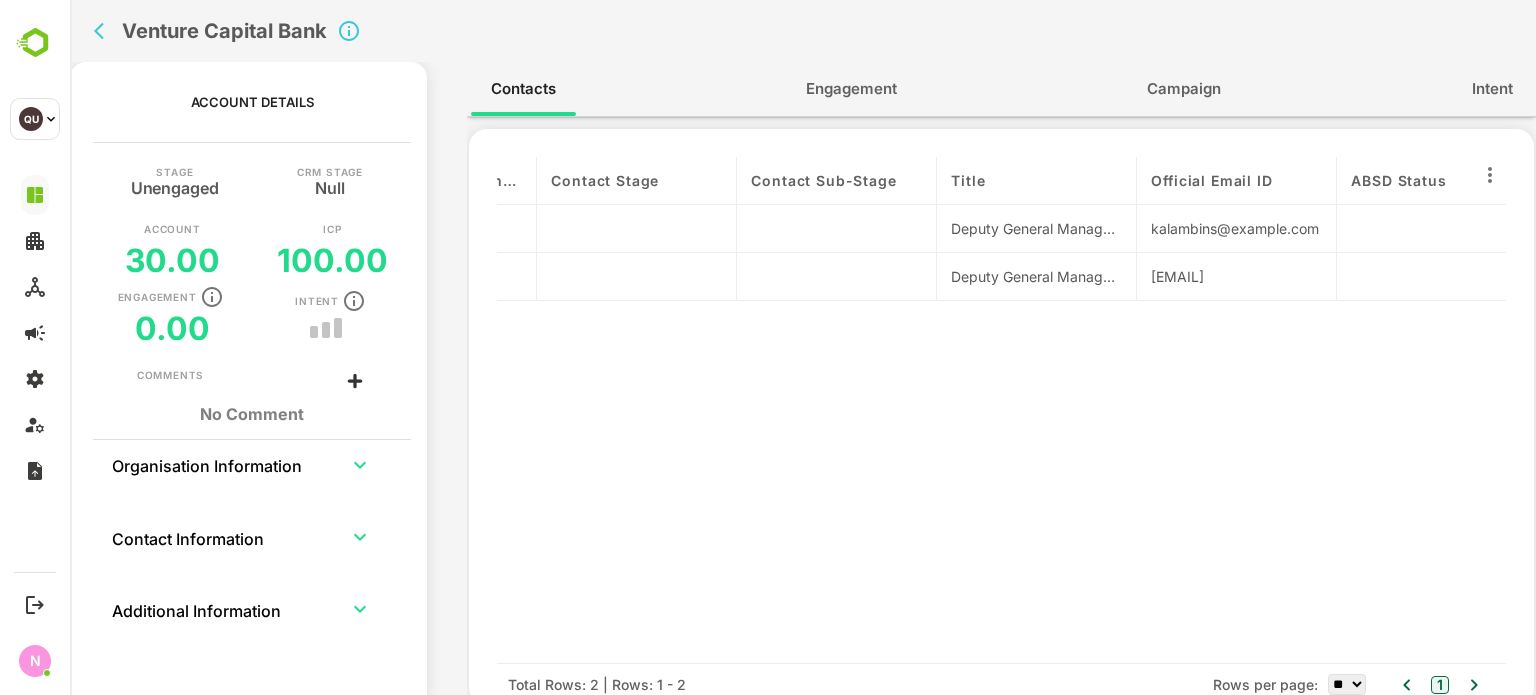 scroll, scrollTop: 0, scrollLeft: 0, axis: both 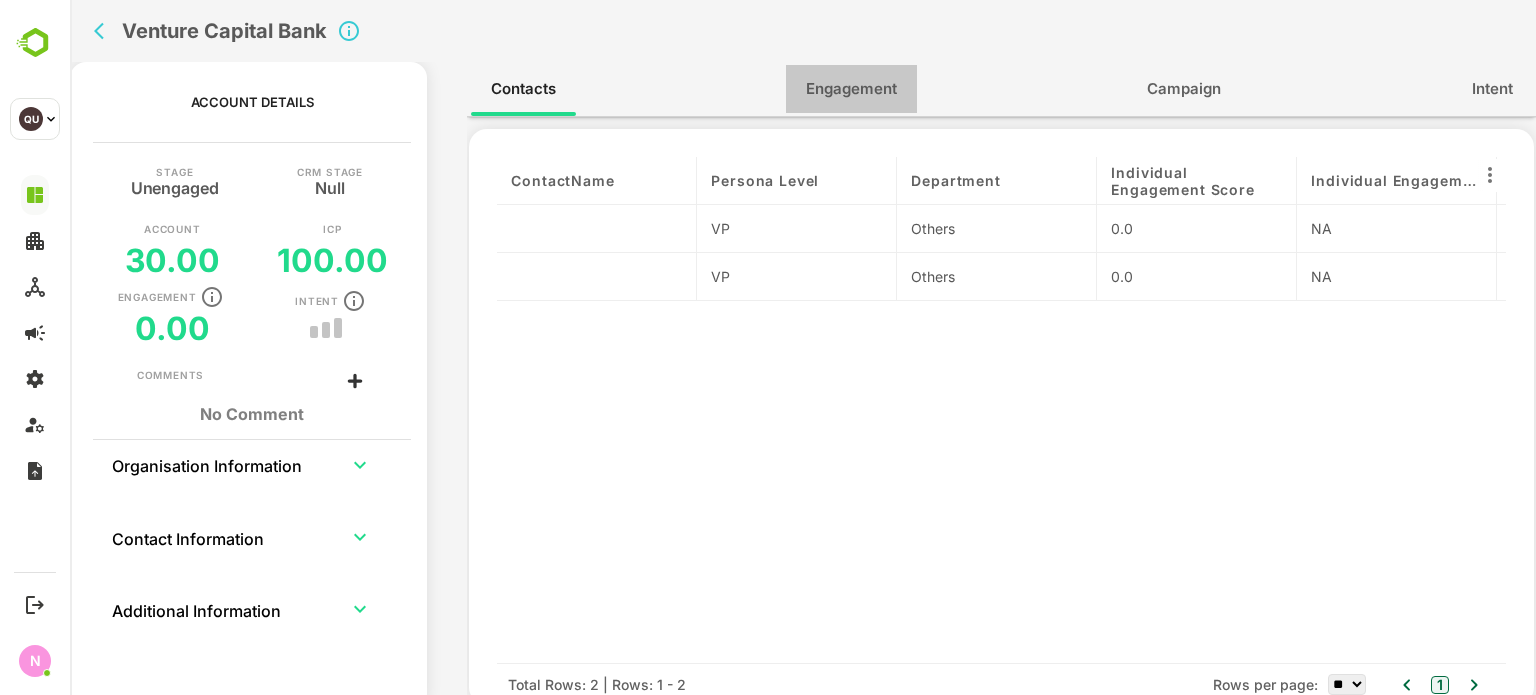 click on "Engagement" at bounding box center [851, 89] 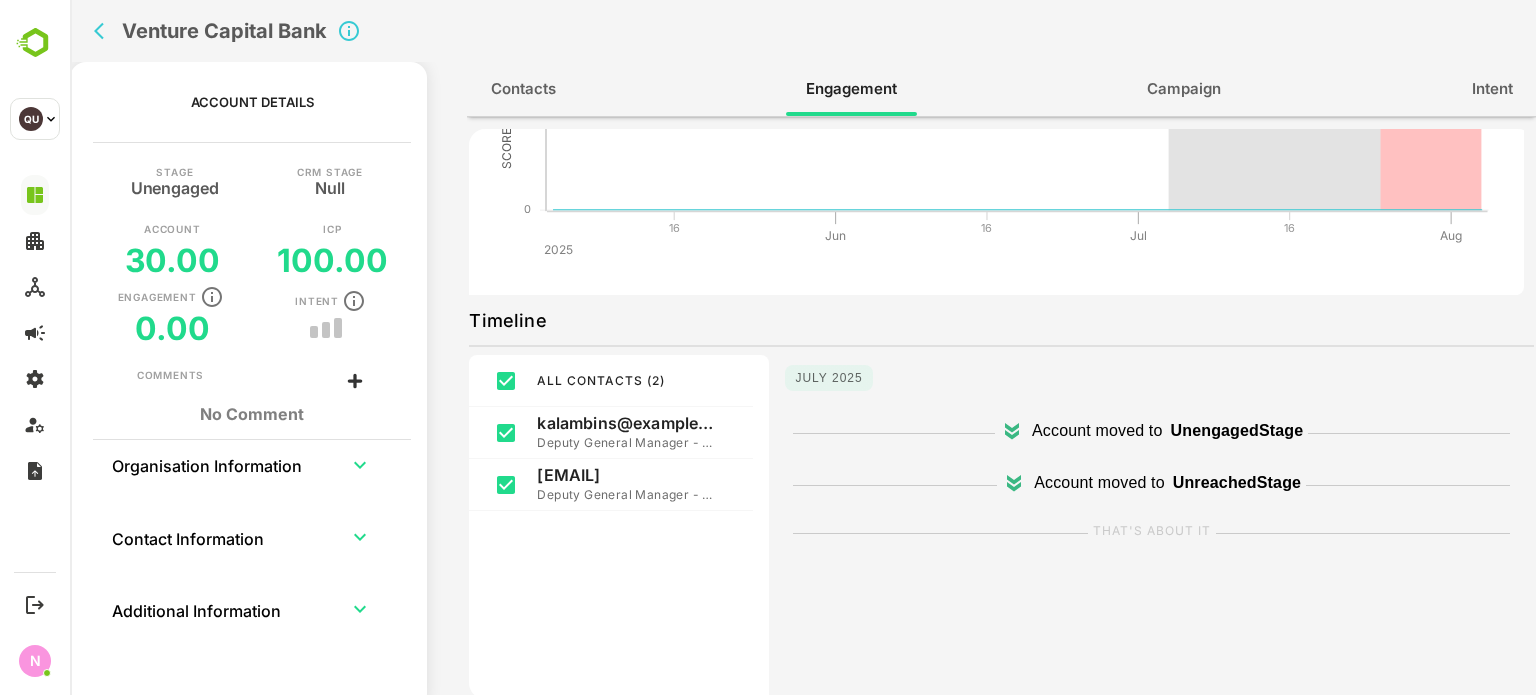 scroll, scrollTop: 0, scrollLeft: 0, axis: both 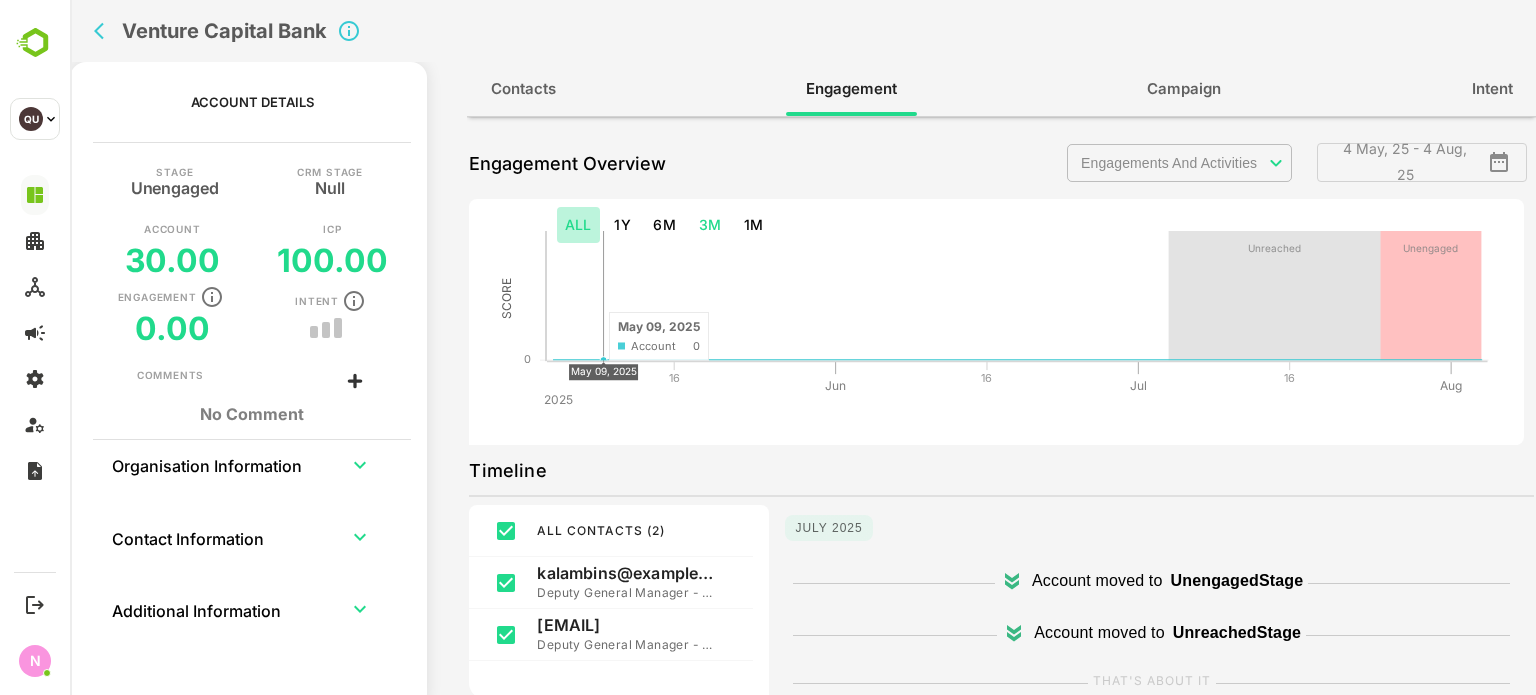 click on "ALL" at bounding box center [578, 225] 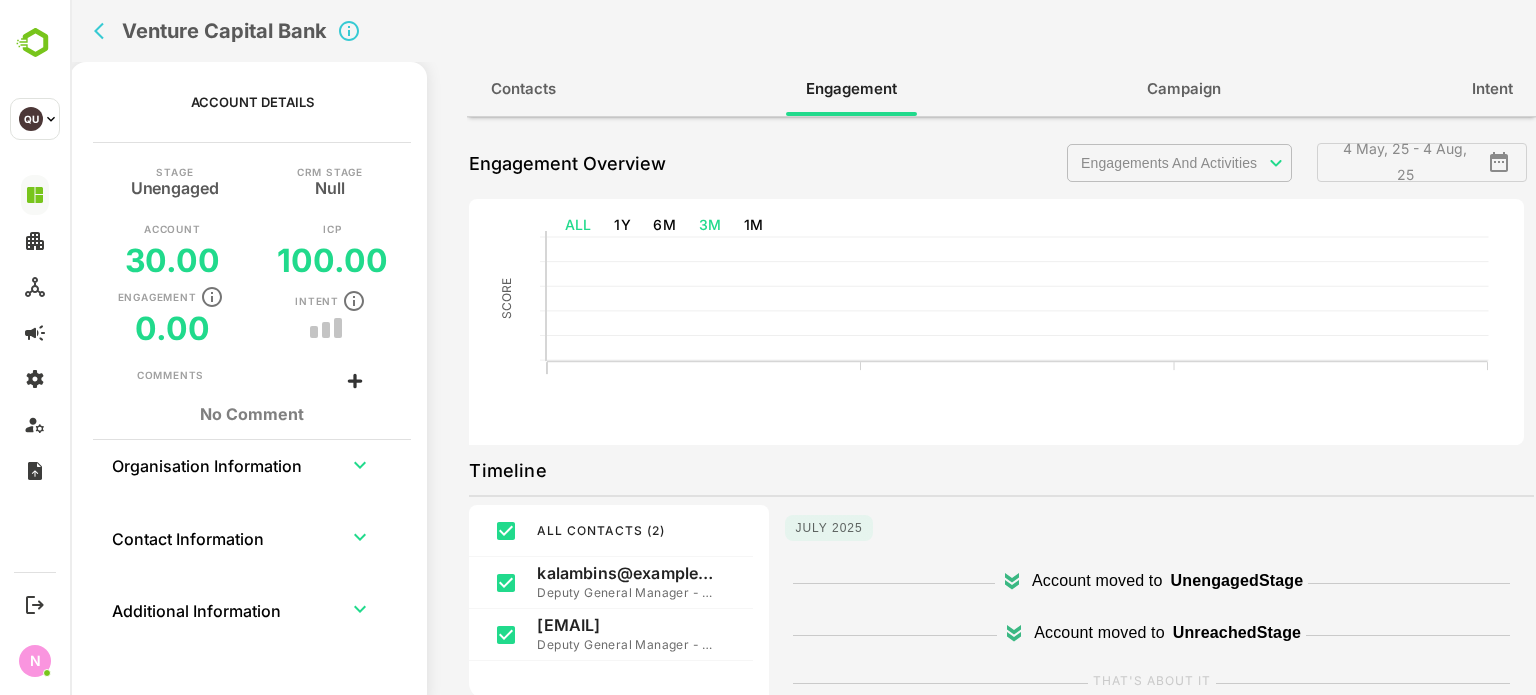 type on "**********" 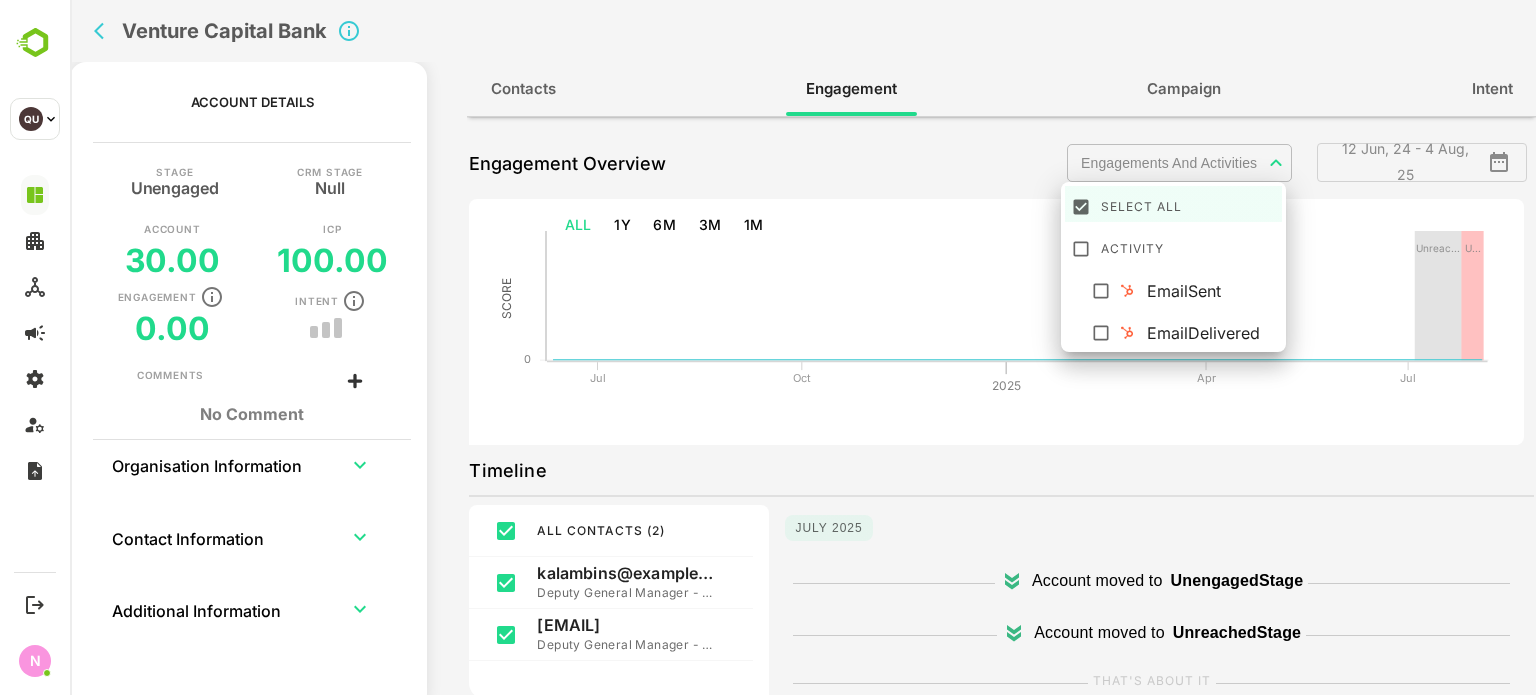 click on "**********" at bounding box center [803, 347] 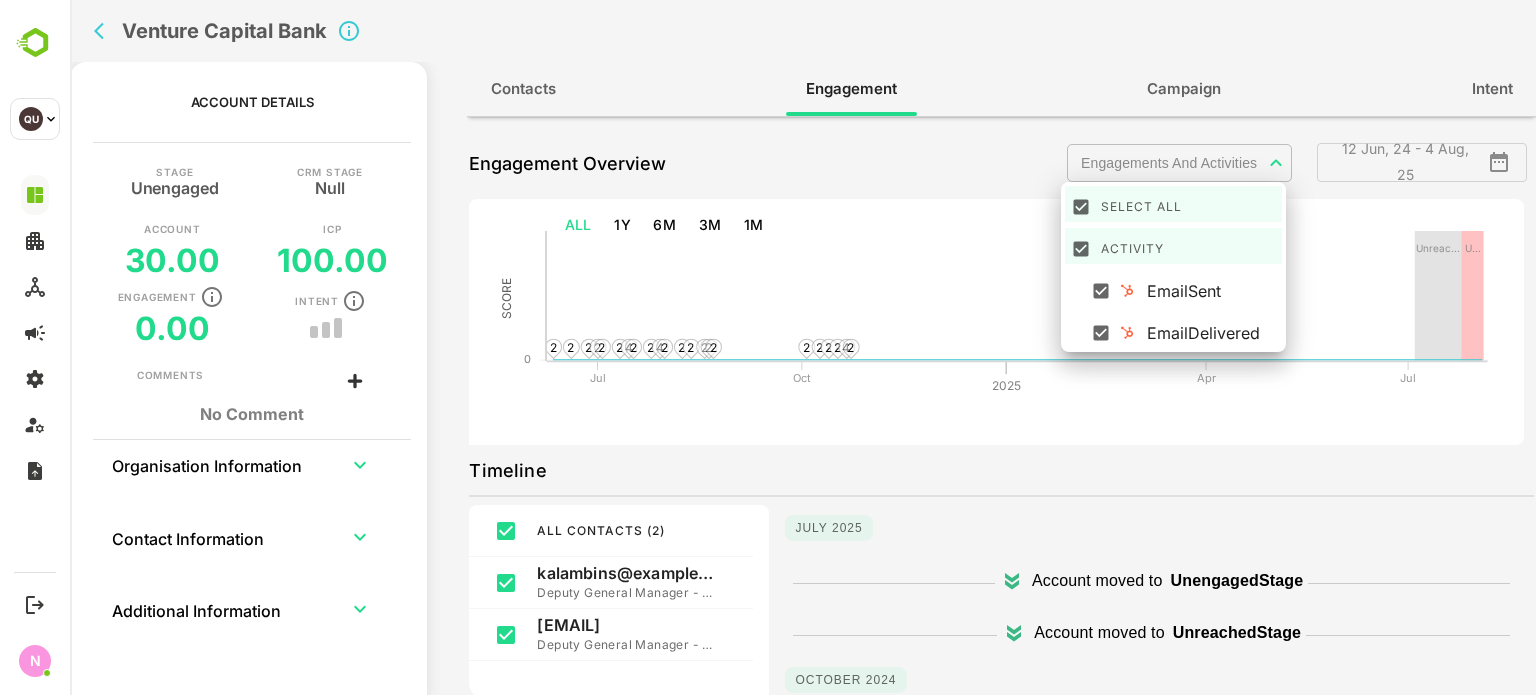 click at bounding box center [803, 347] 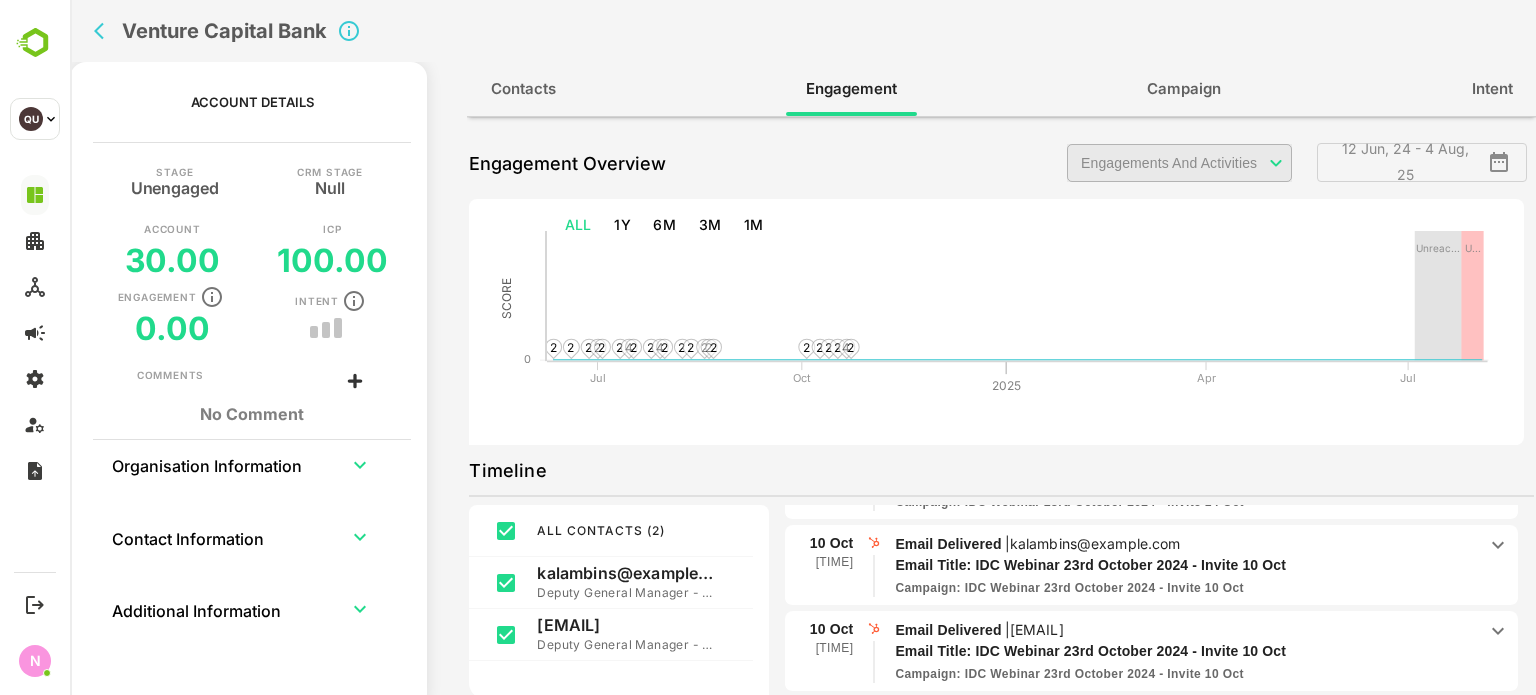 scroll, scrollTop: 1904, scrollLeft: 0, axis: vertical 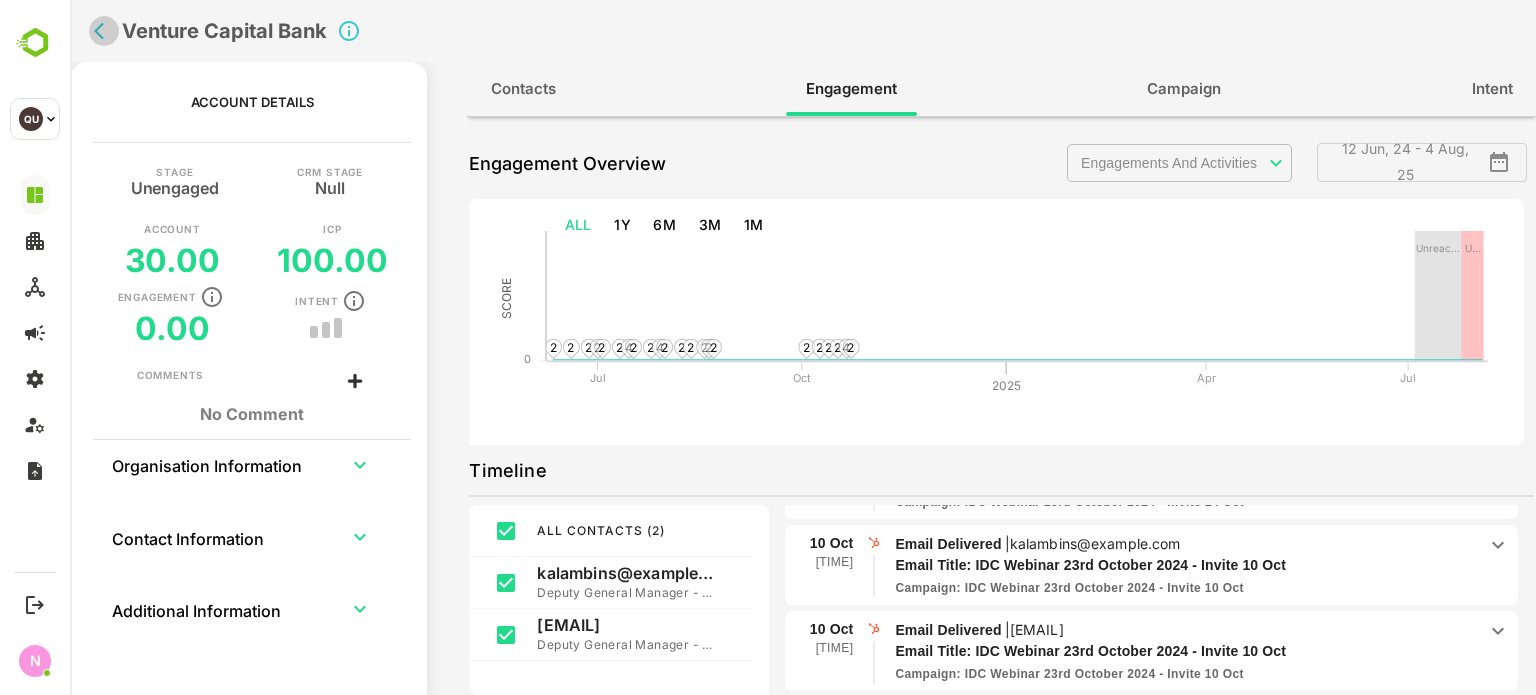click at bounding box center (104, 31) 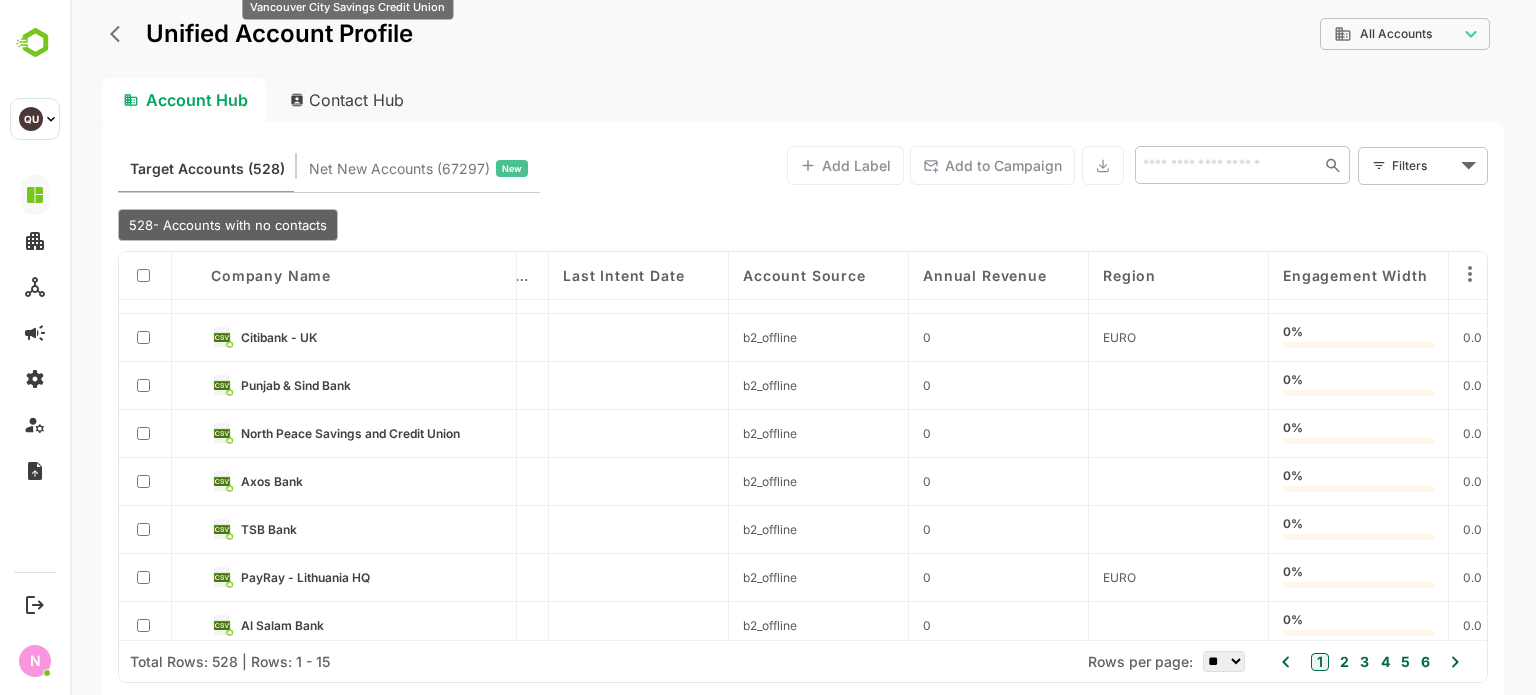 scroll, scrollTop: 383, scrollLeft: 2308, axis: both 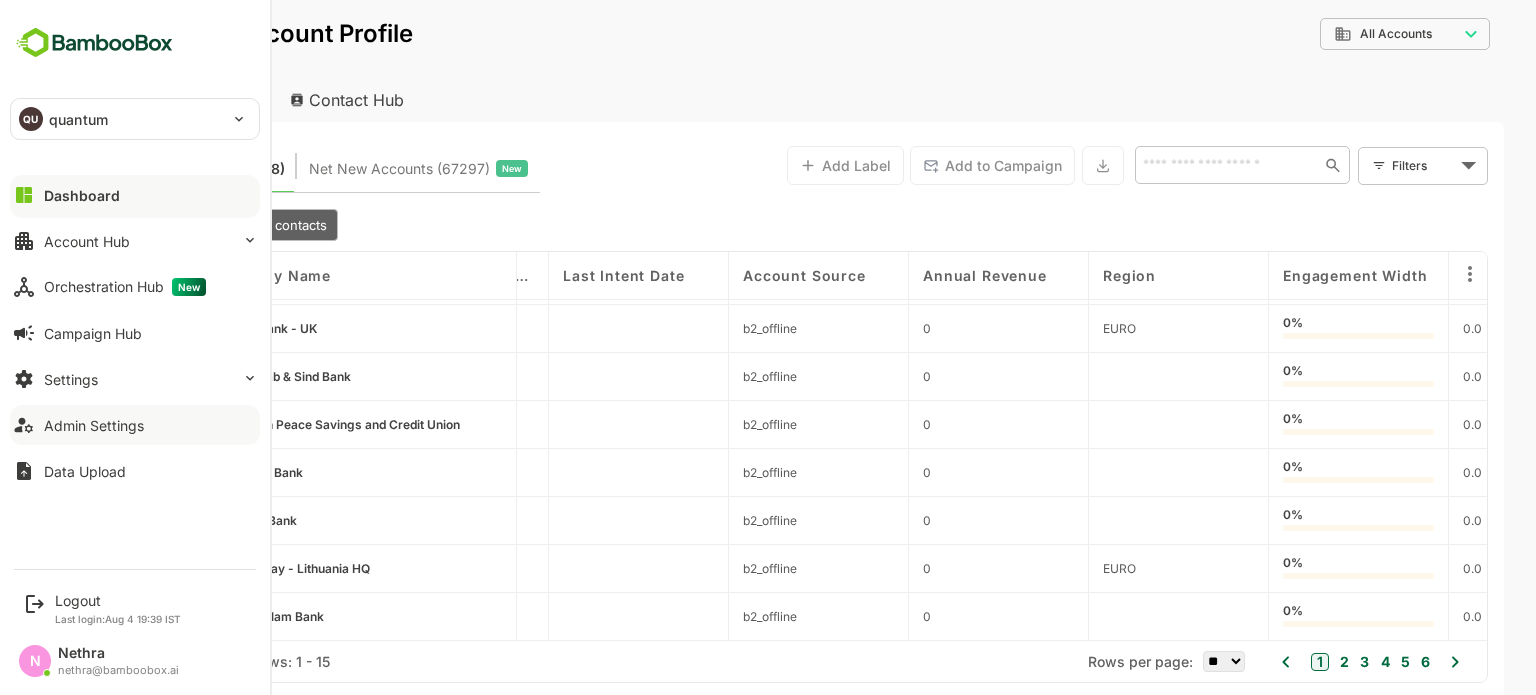 click on "Admin Settings" at bounding box center [94, 425] 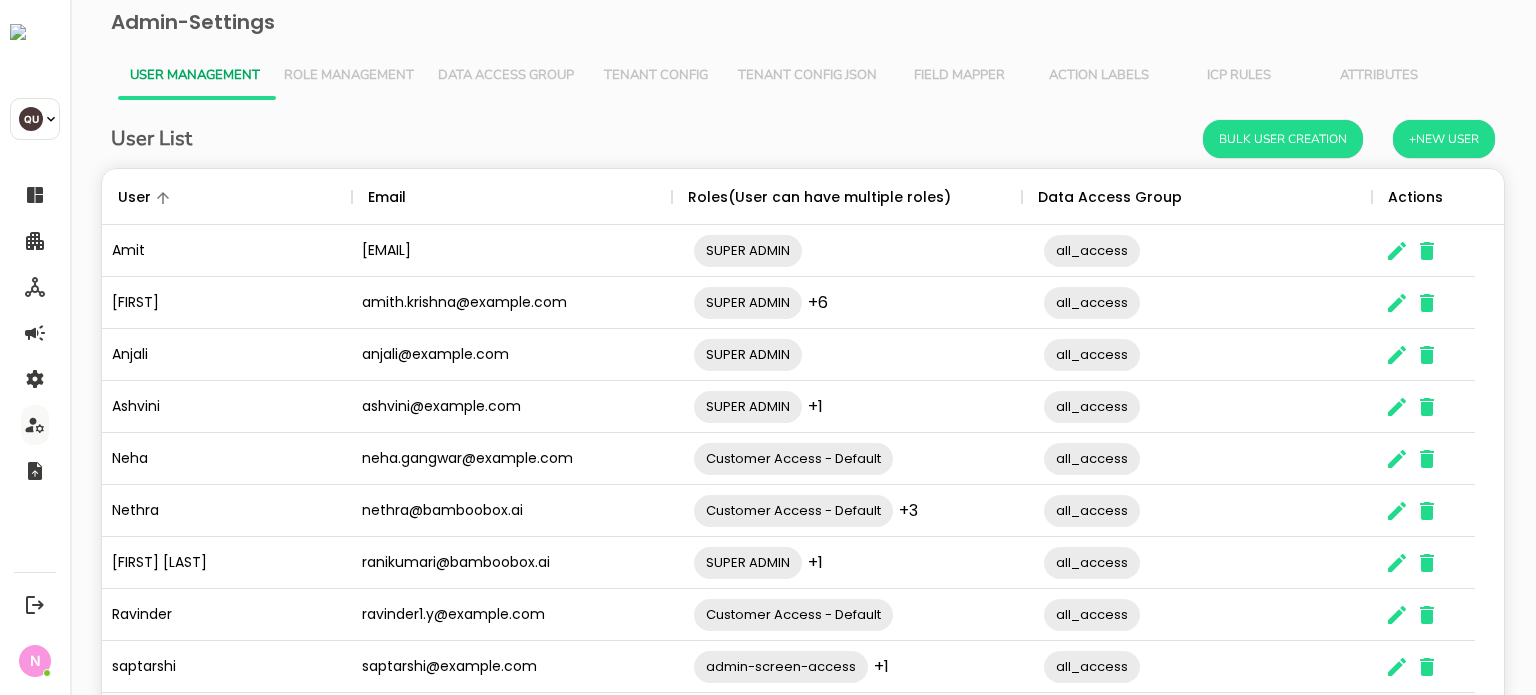 scroll, scrollTop: 0, scrollLeft: 0, axis: both 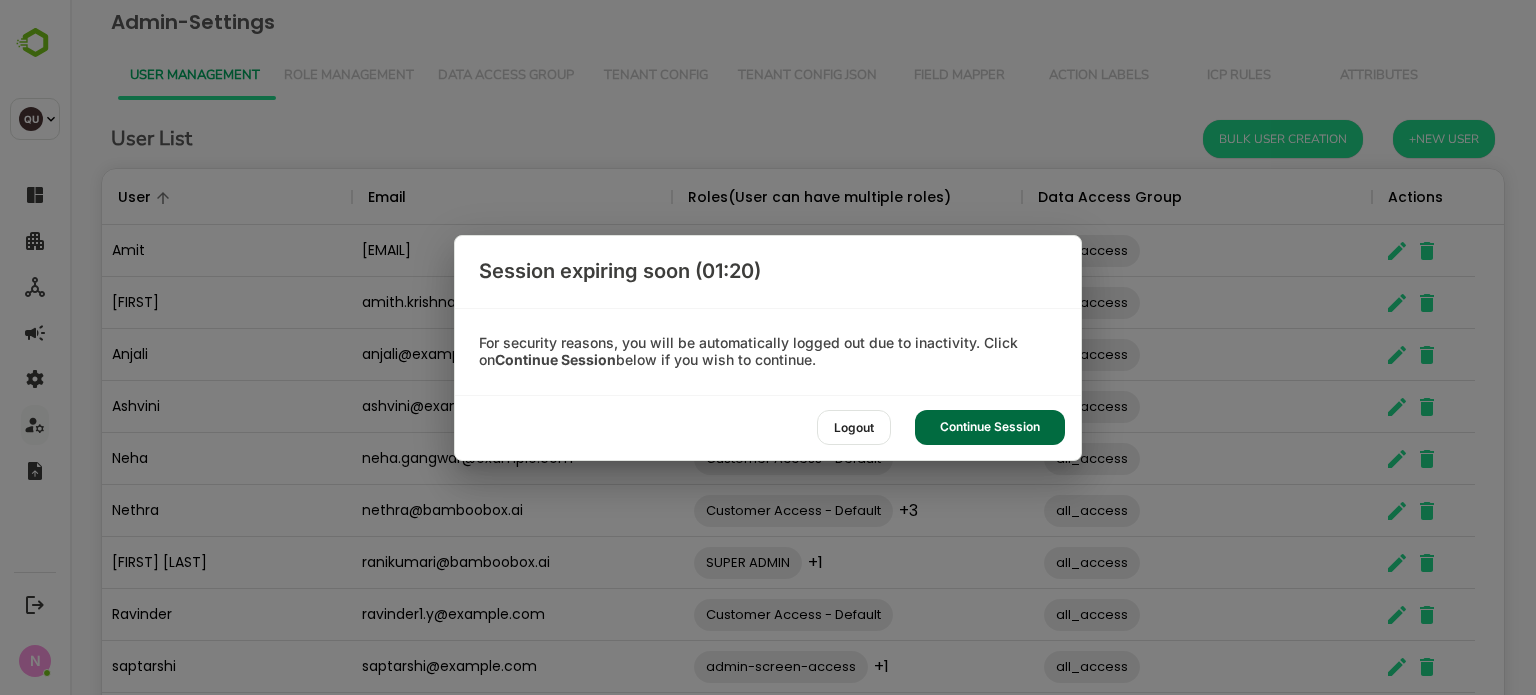 click on "Continue Session" at bounding box center [990, 427] 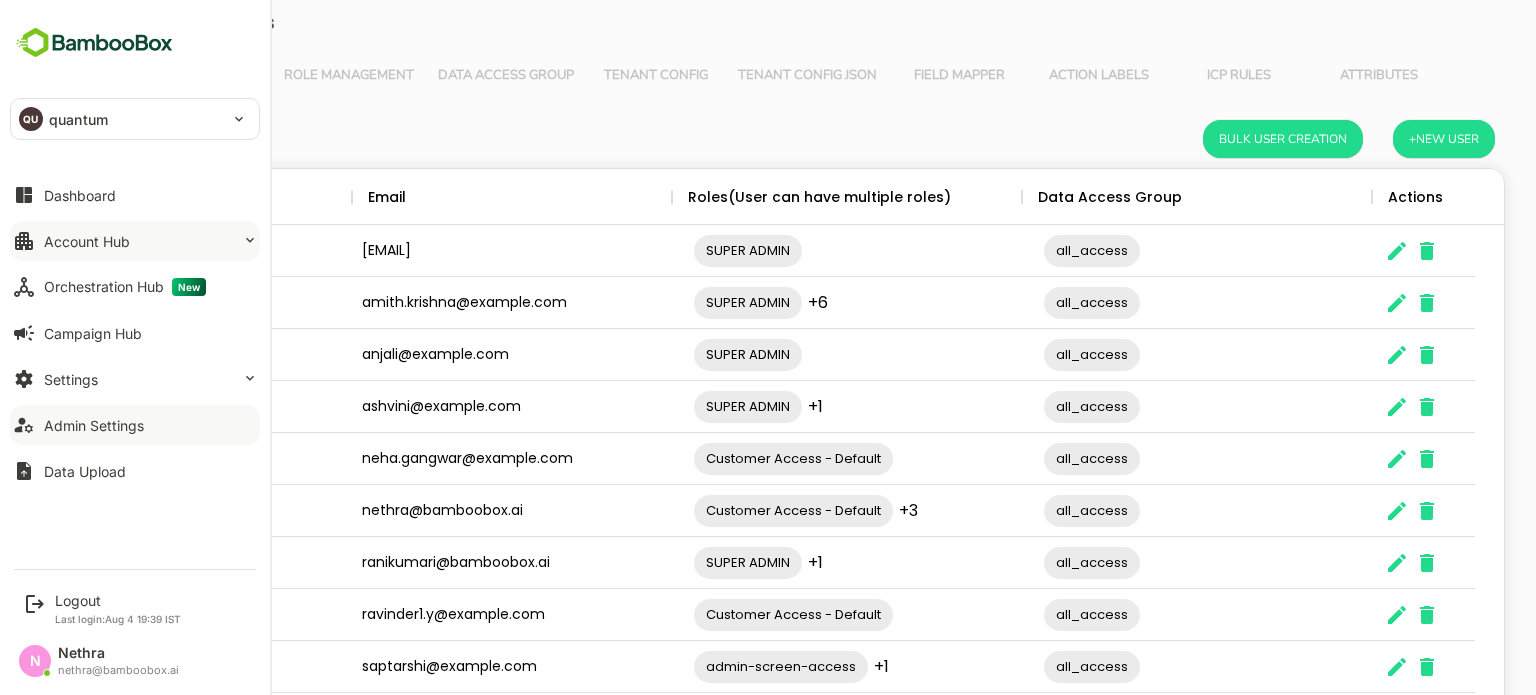 click on "Account Hub" at bounding box center [87, 241] 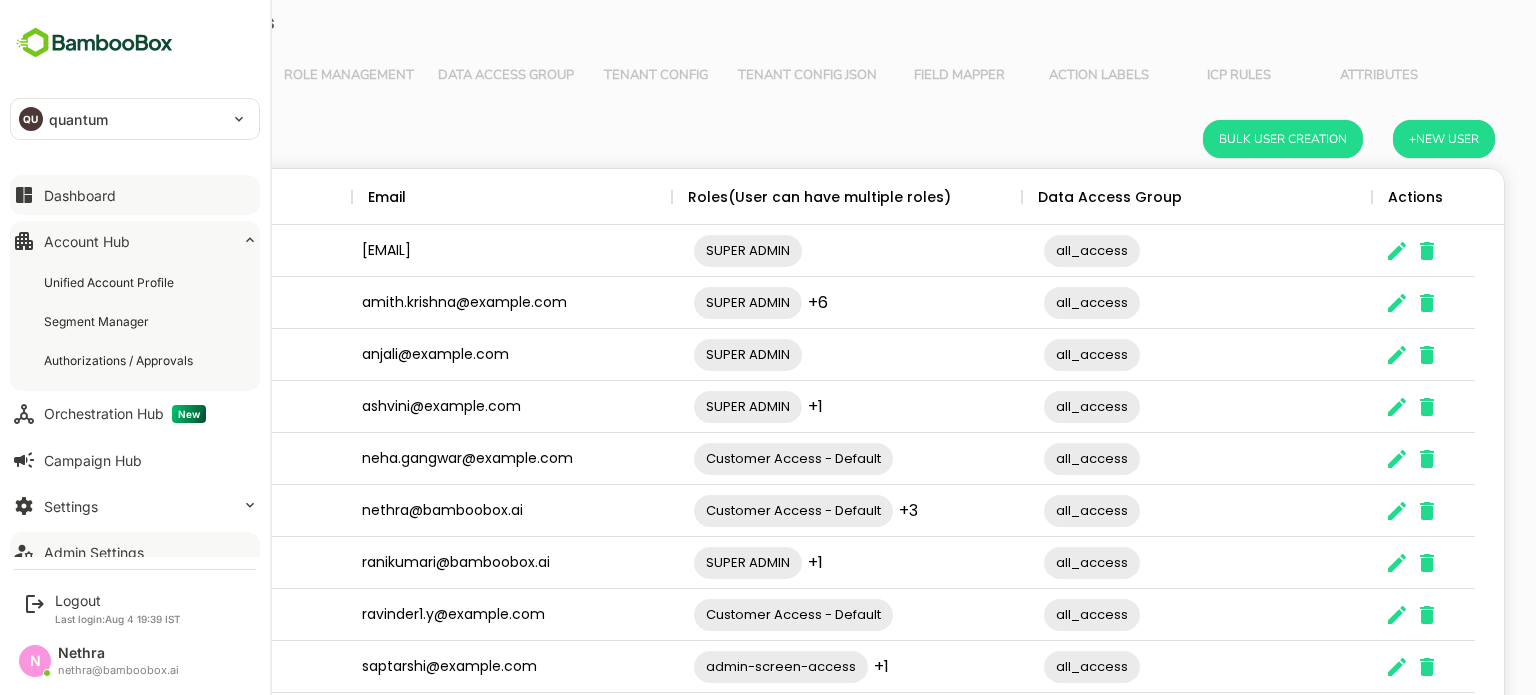 click on "Dashboard" at bounding box center (135, 195) 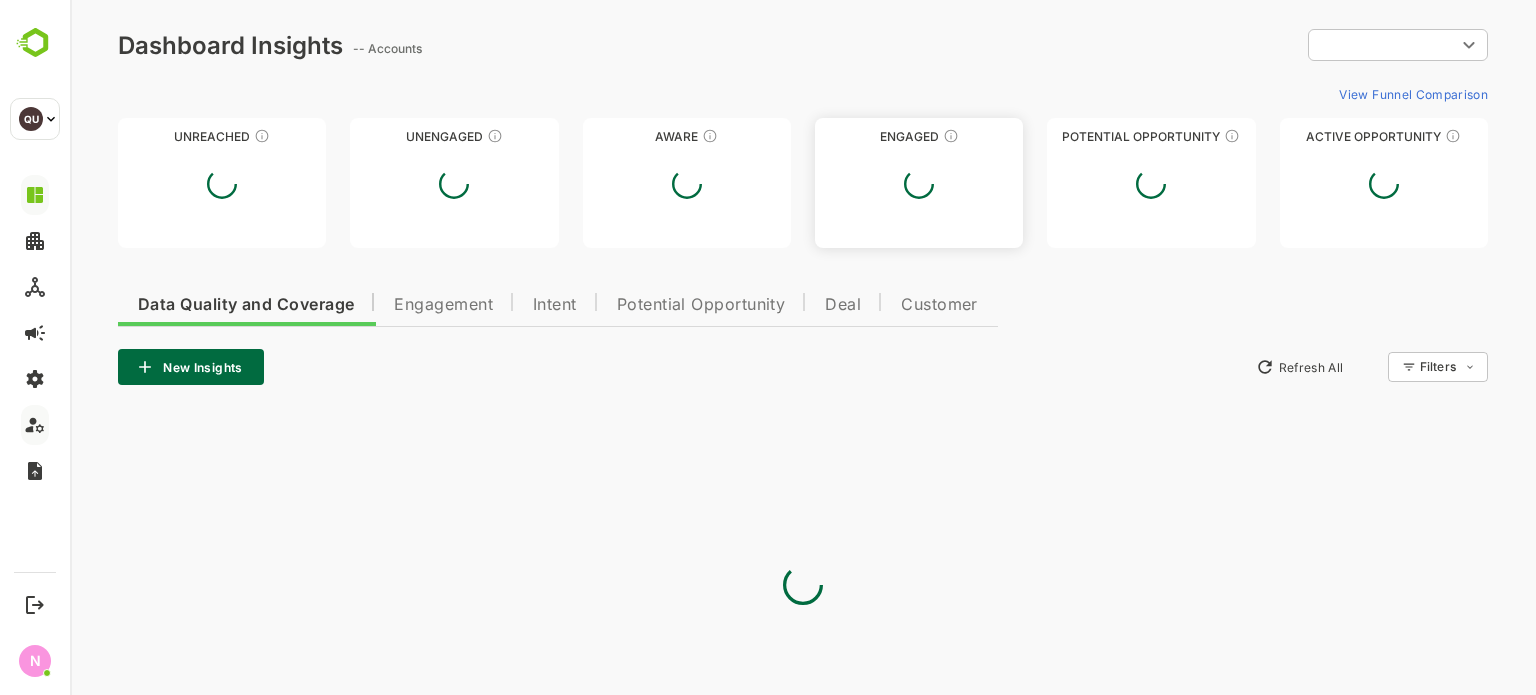 scroll, scrollTop: 0, scrollLeft: 0, axis: both 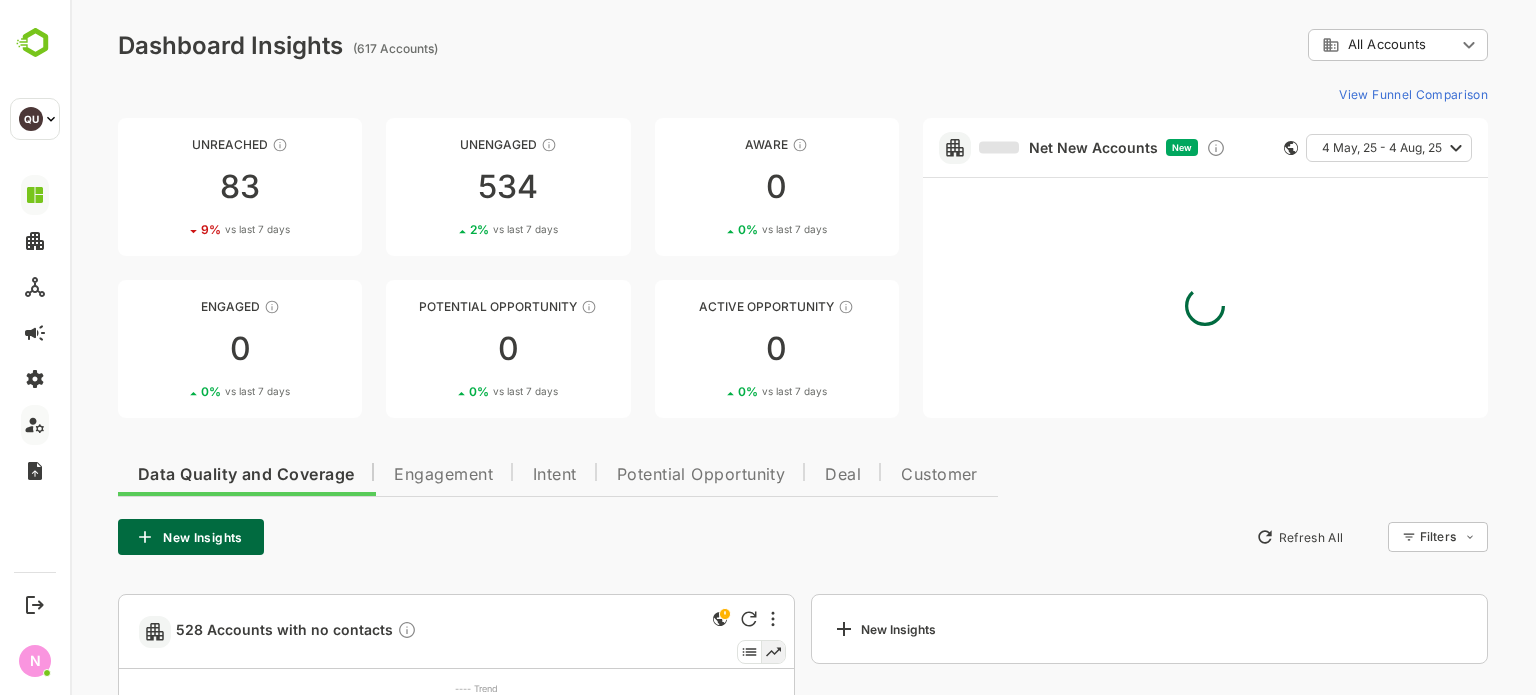 click on "Data Quality and Coverage Engagement Intent Potential Opportunity Deal Customer New Insights Refresh All Filters ​ 528 Accounts with no contacts No of accounts 0 200 400 600 Days 28 Jul 29 Jul 30 Jul 31 Jul 01 Aug 04 Aug ---- Trend Last Updated Now New Insights" at bounding box center (803, 718) 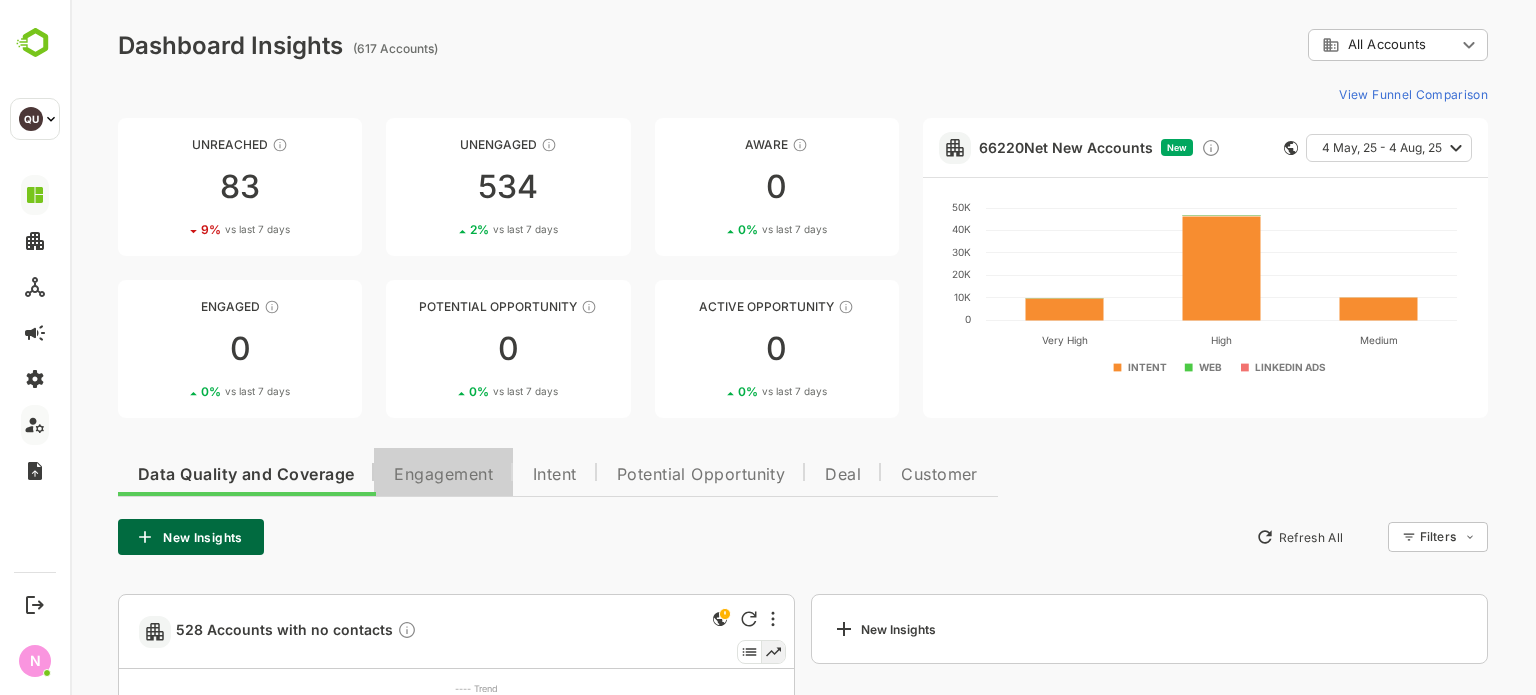 click on "Engagement" at bounding box center [443, 475] 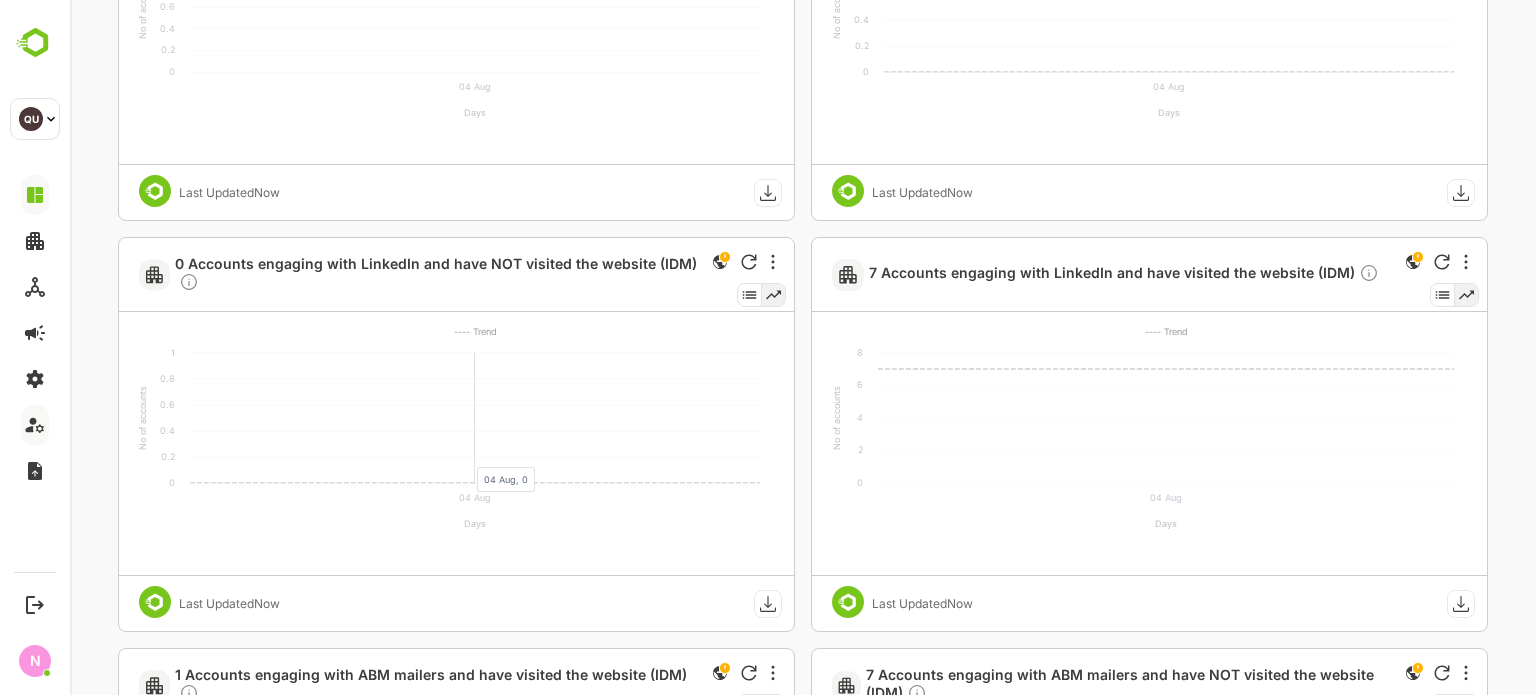 scroll, scrollTop: 0, scrollLeft: 0, axis: both 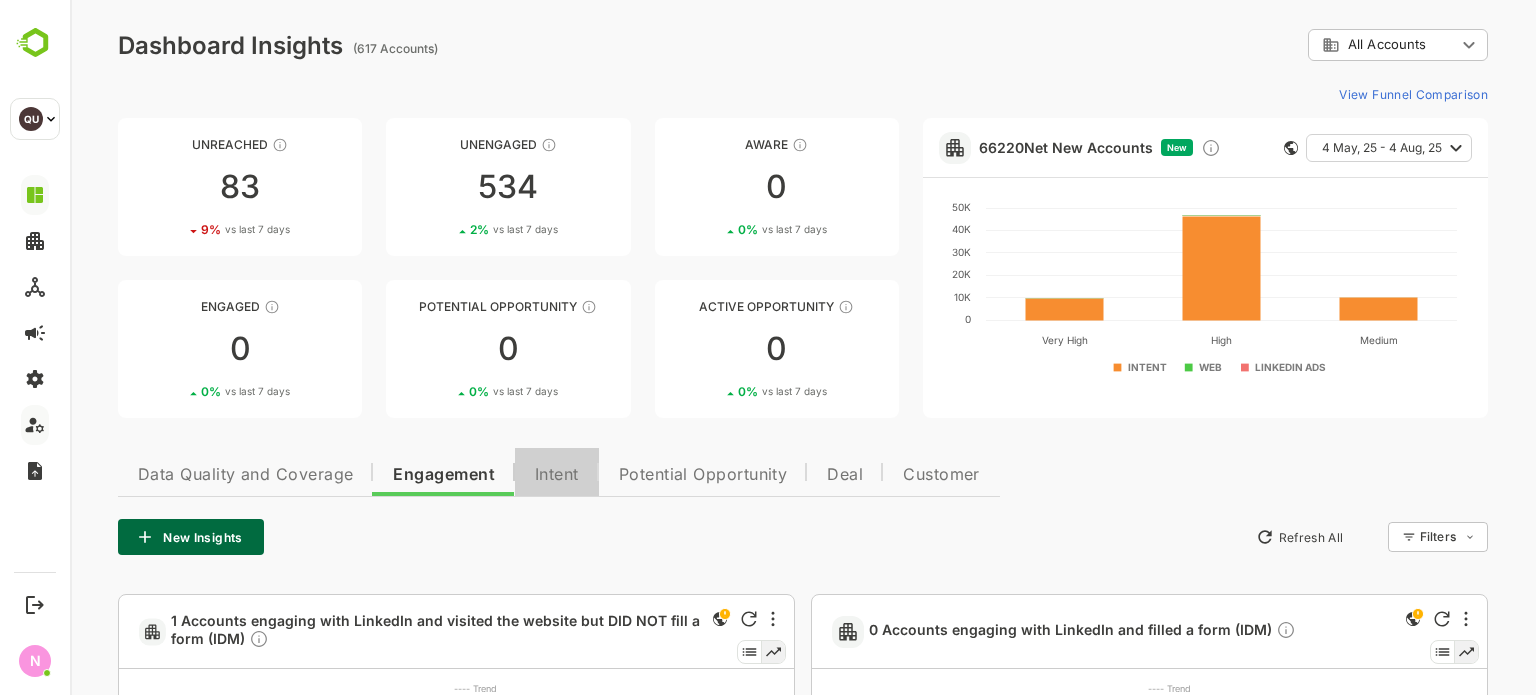 click on "Intent" at bounding box center [557, 475] 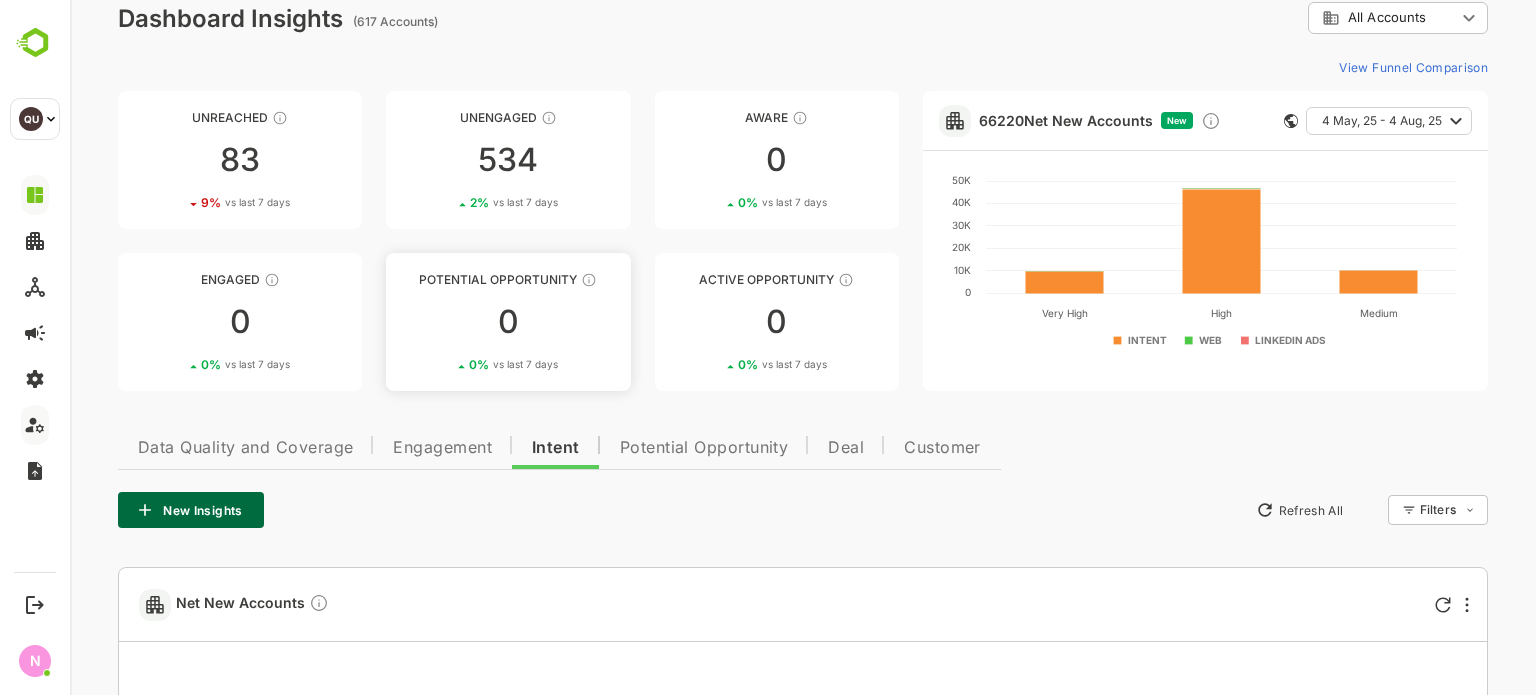scroll, scrollTop: 0, scrollLeft: 0, axis: both 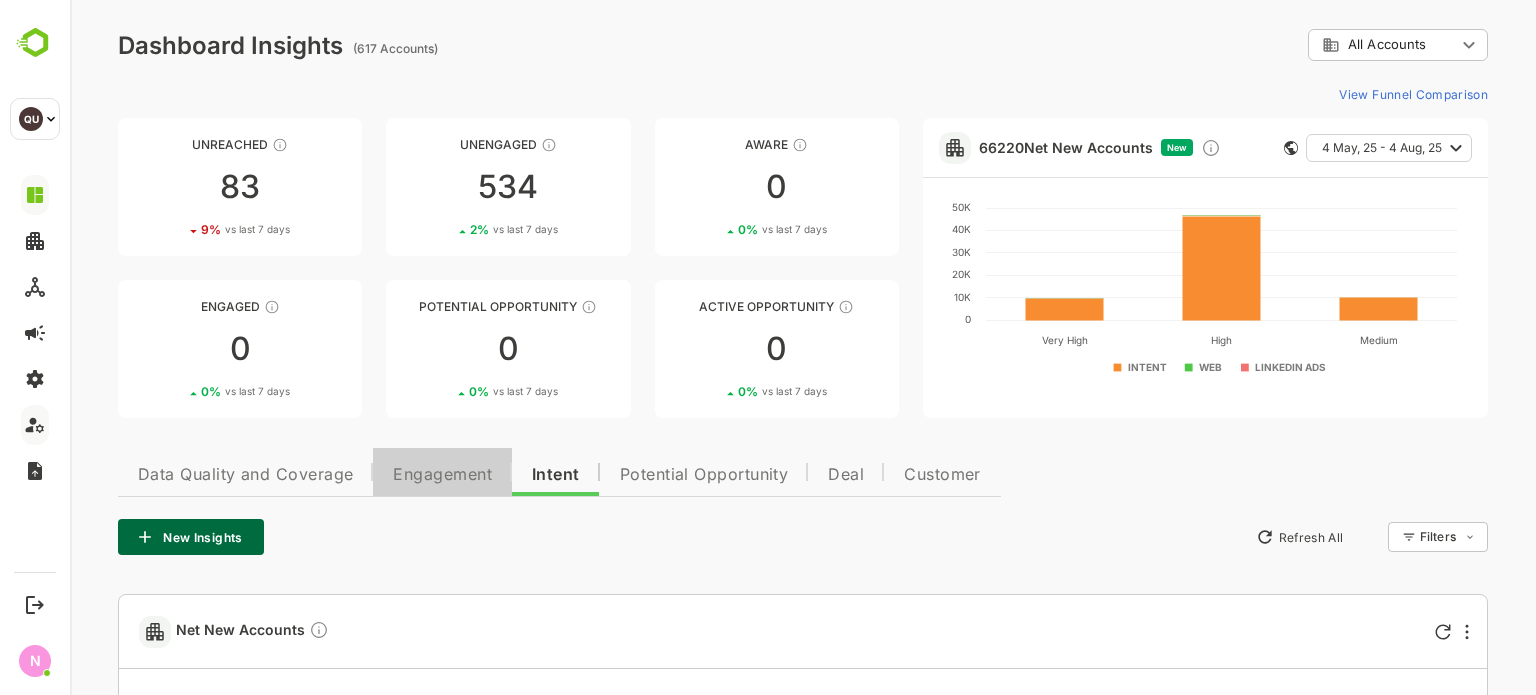 click on "Engagement" at bounding box center (442, 472) 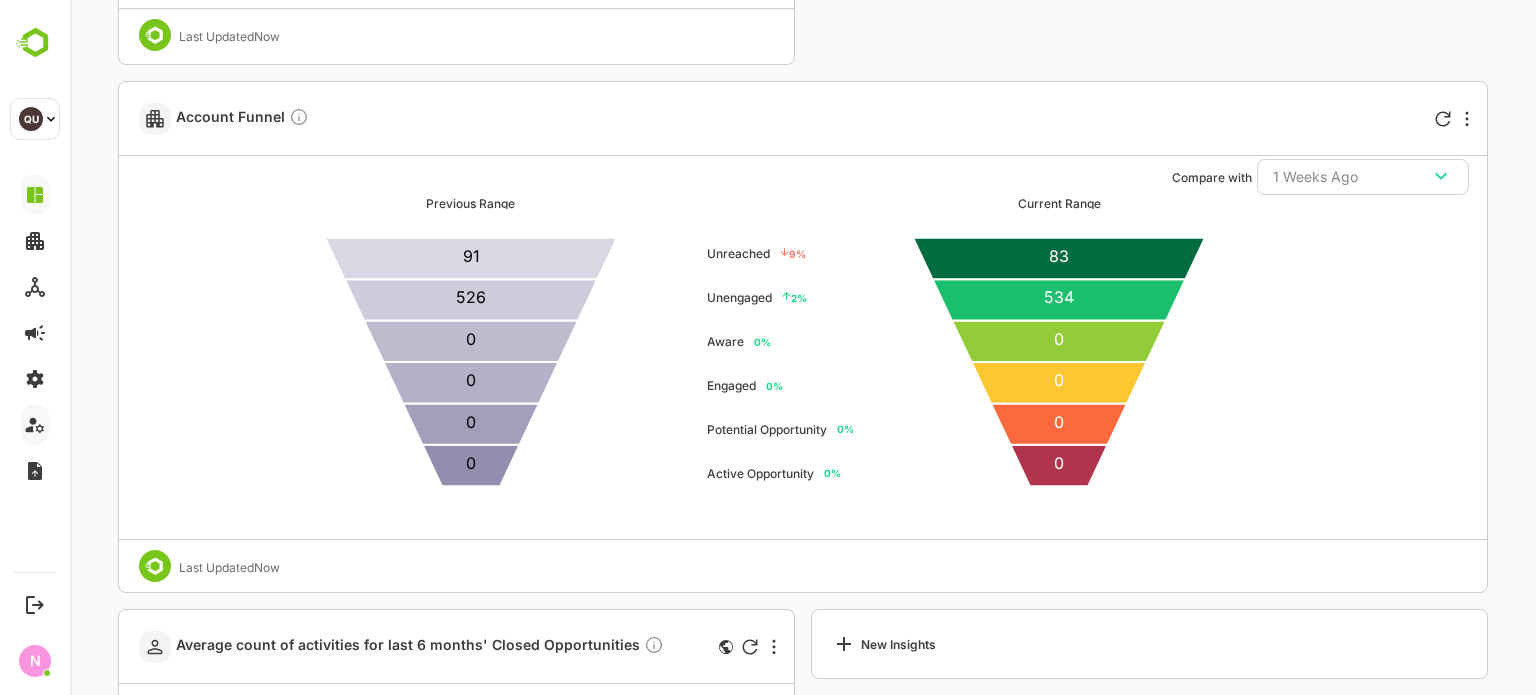 scroll, scrollTop: 5844, scrollLeft: 0, axis: vertical 